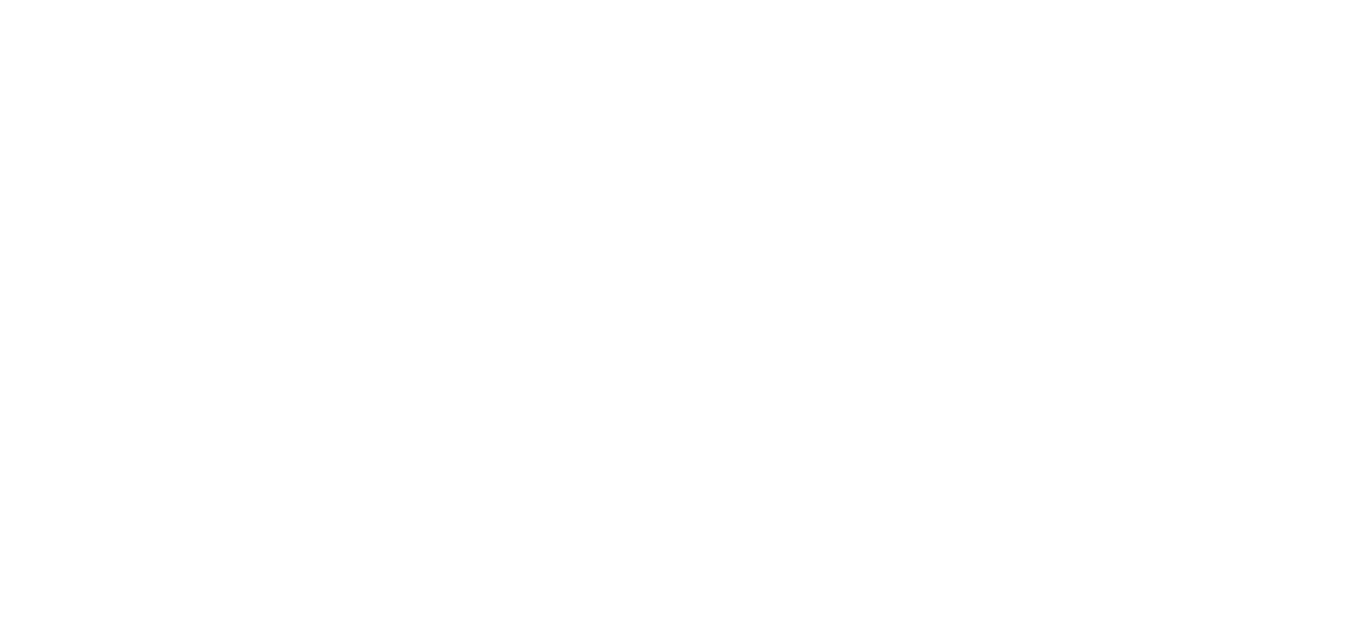 scroll, scrollTop: 0, scrollLeft: 0, axis: both 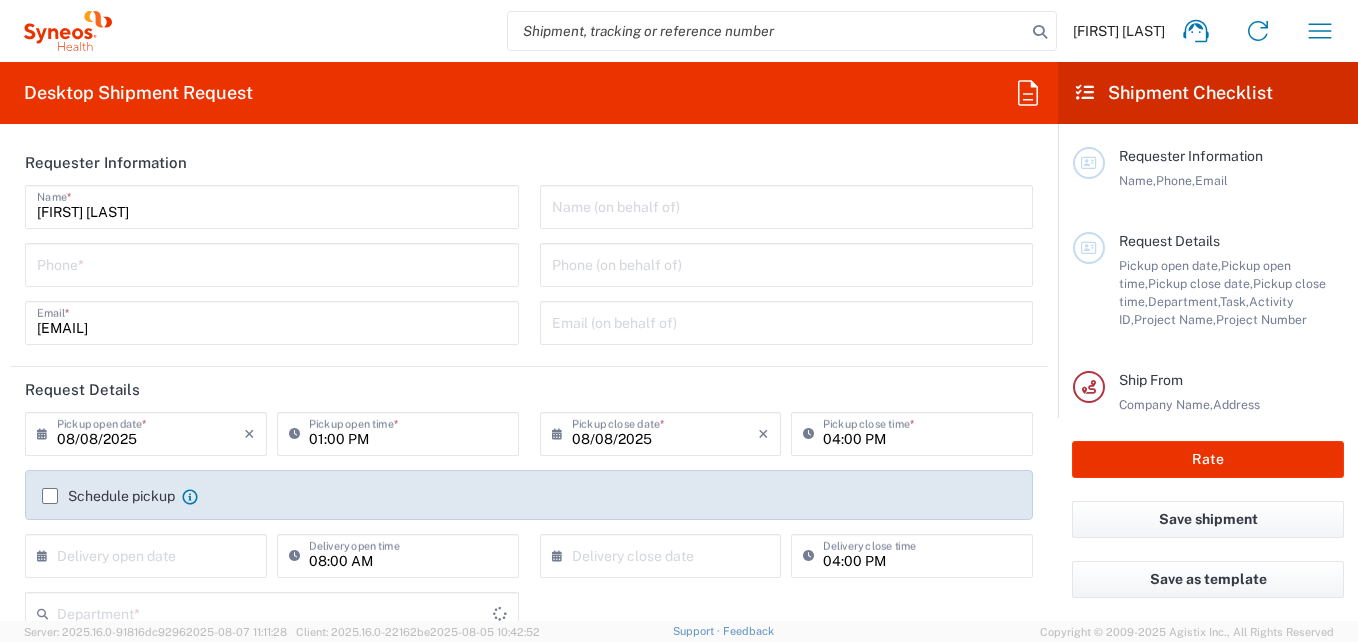 type on "Brazil" 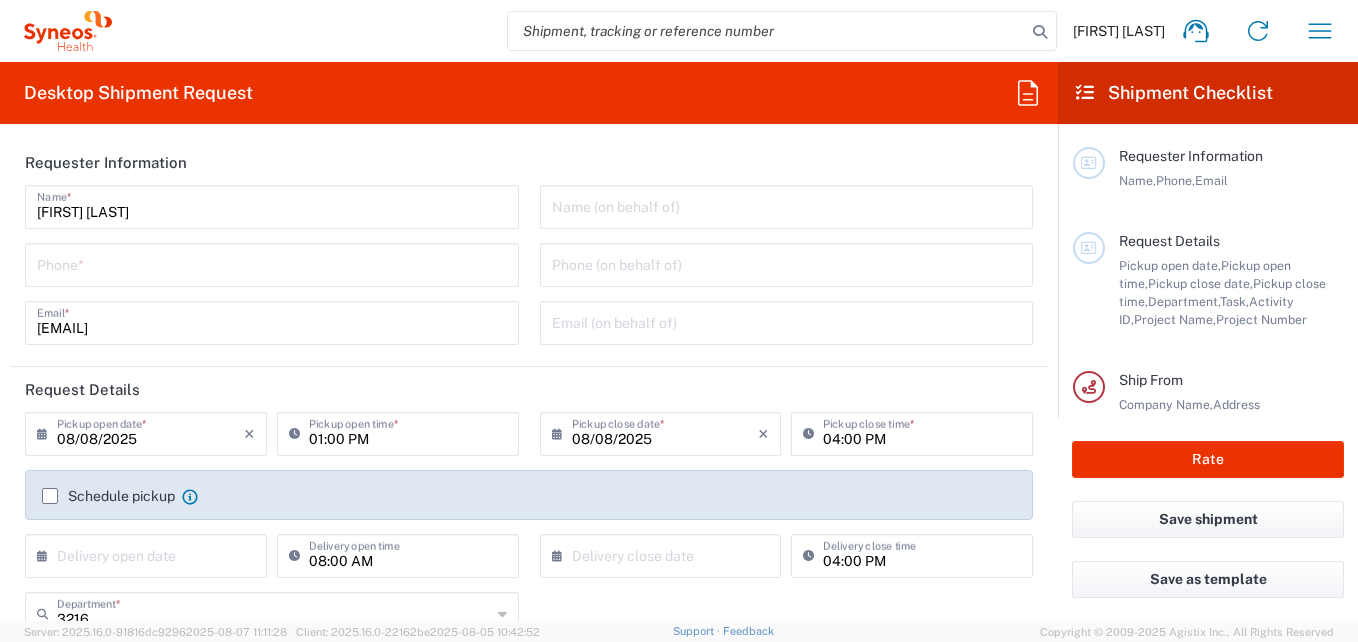 type on "Syneos Health Brasil Ltda" 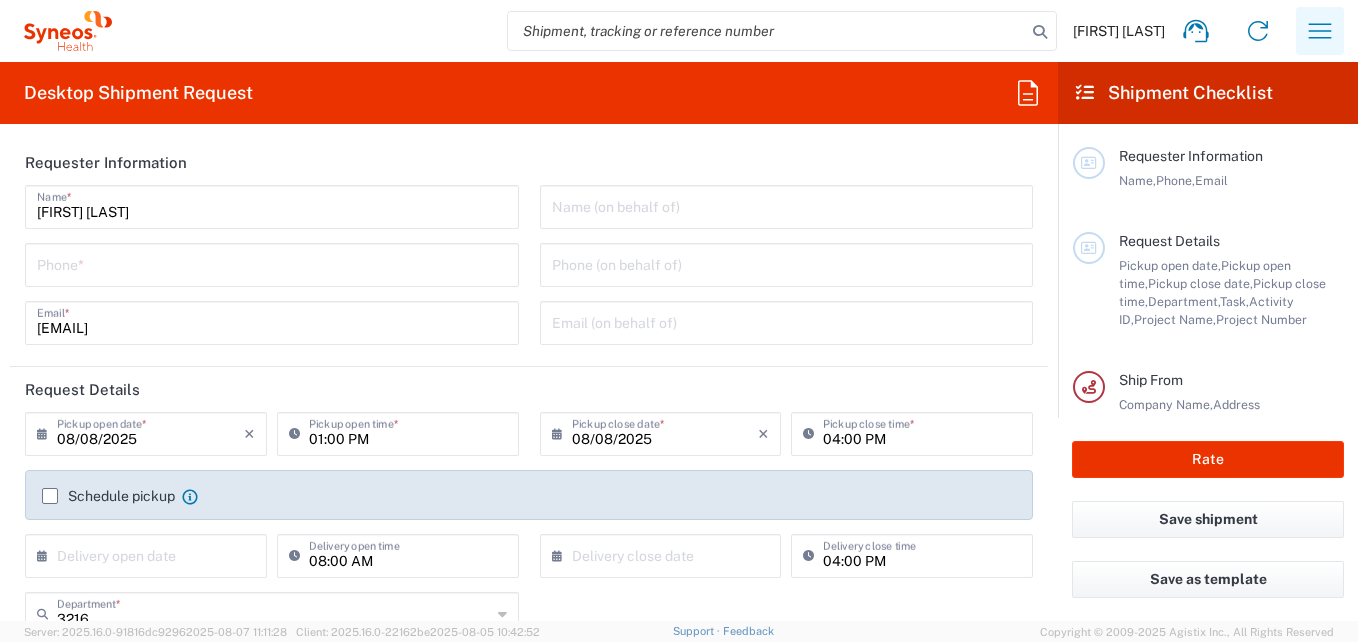 click 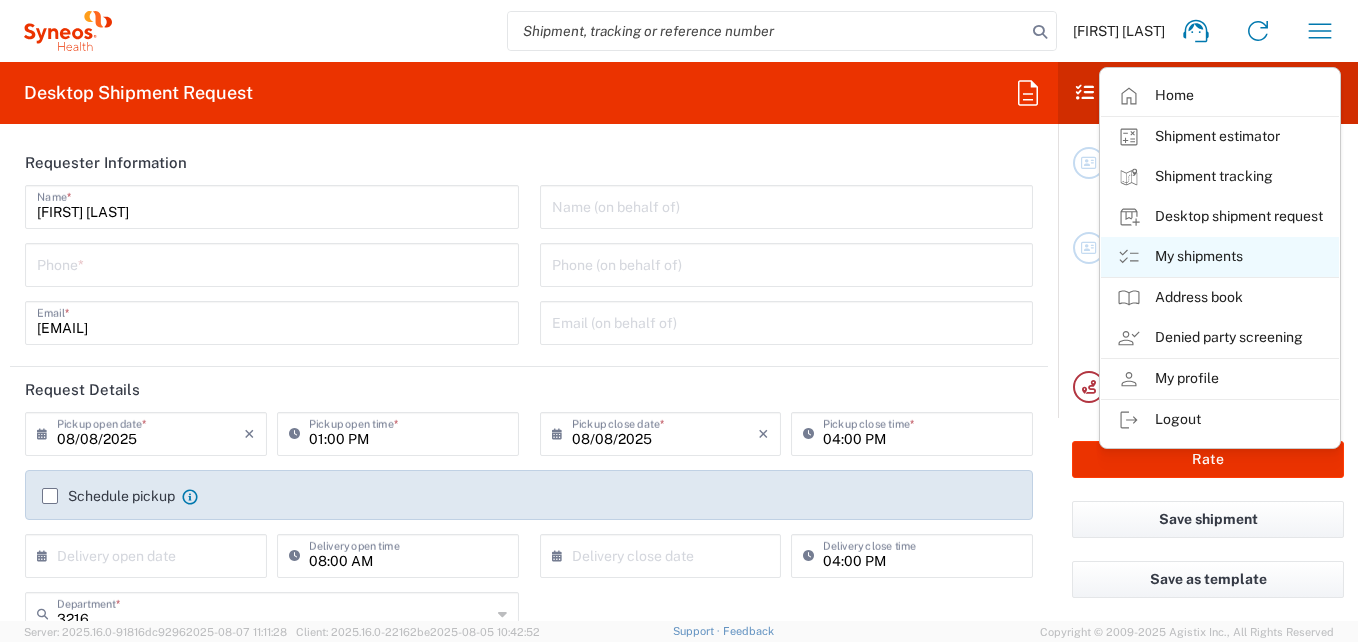 click on "My shipments" 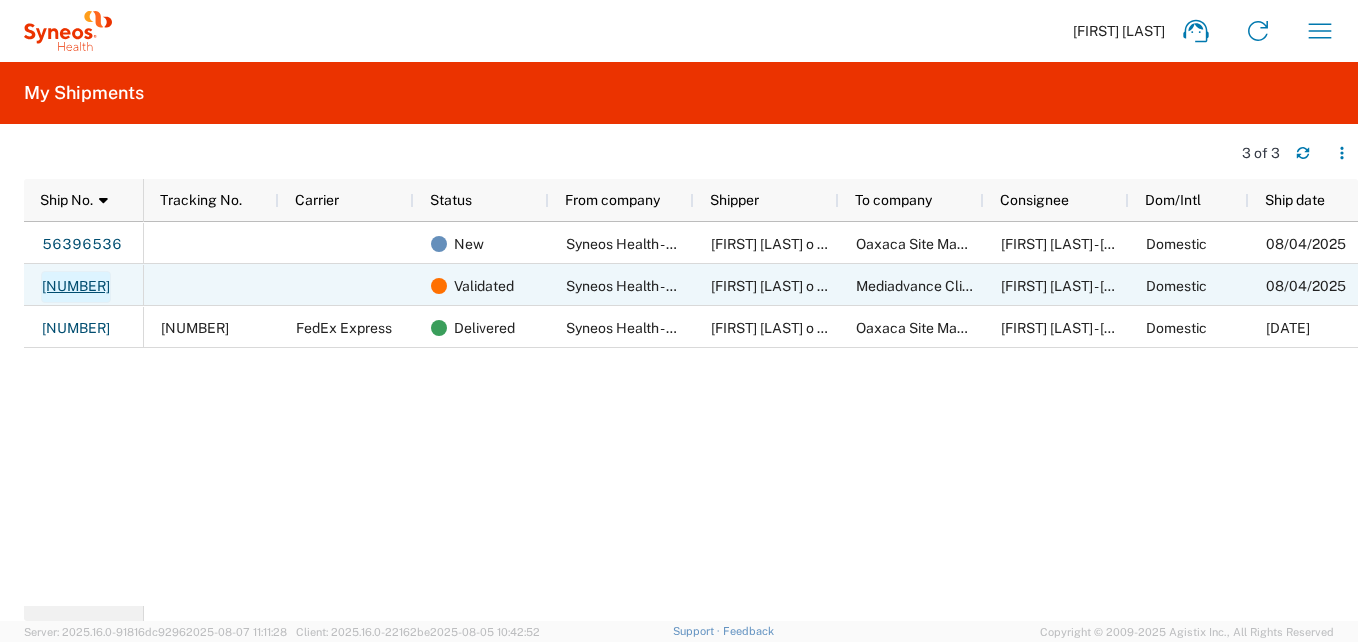 click on "56307208" 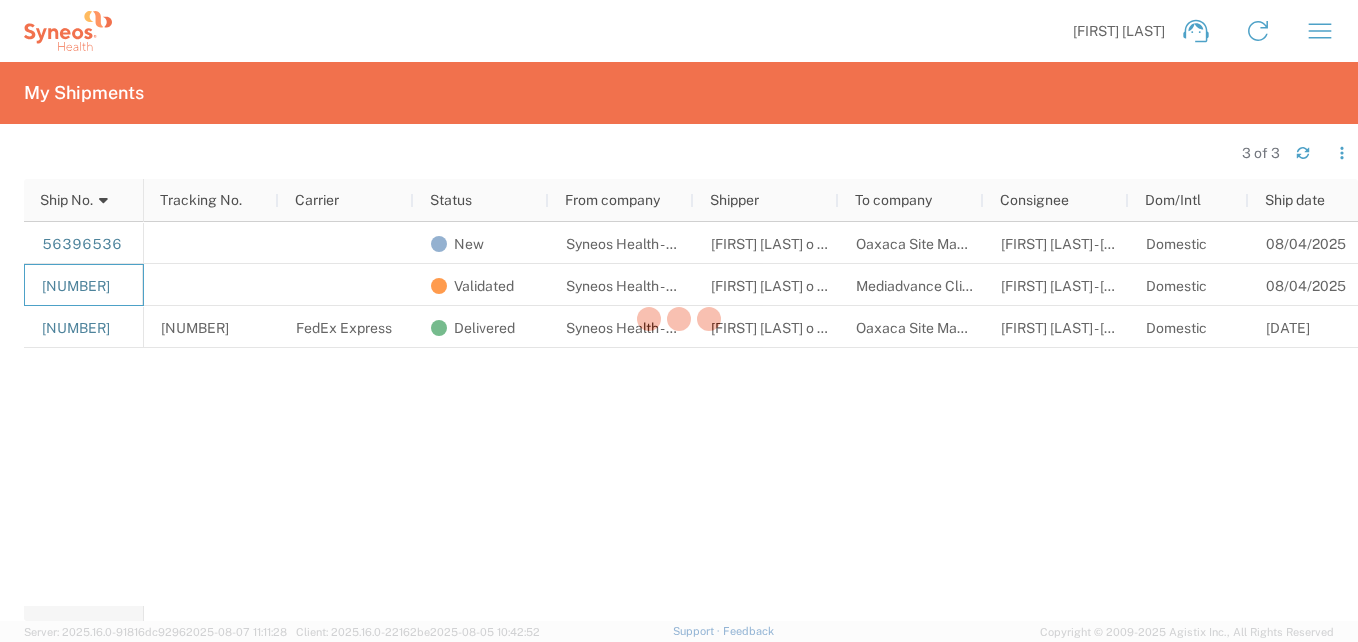 click 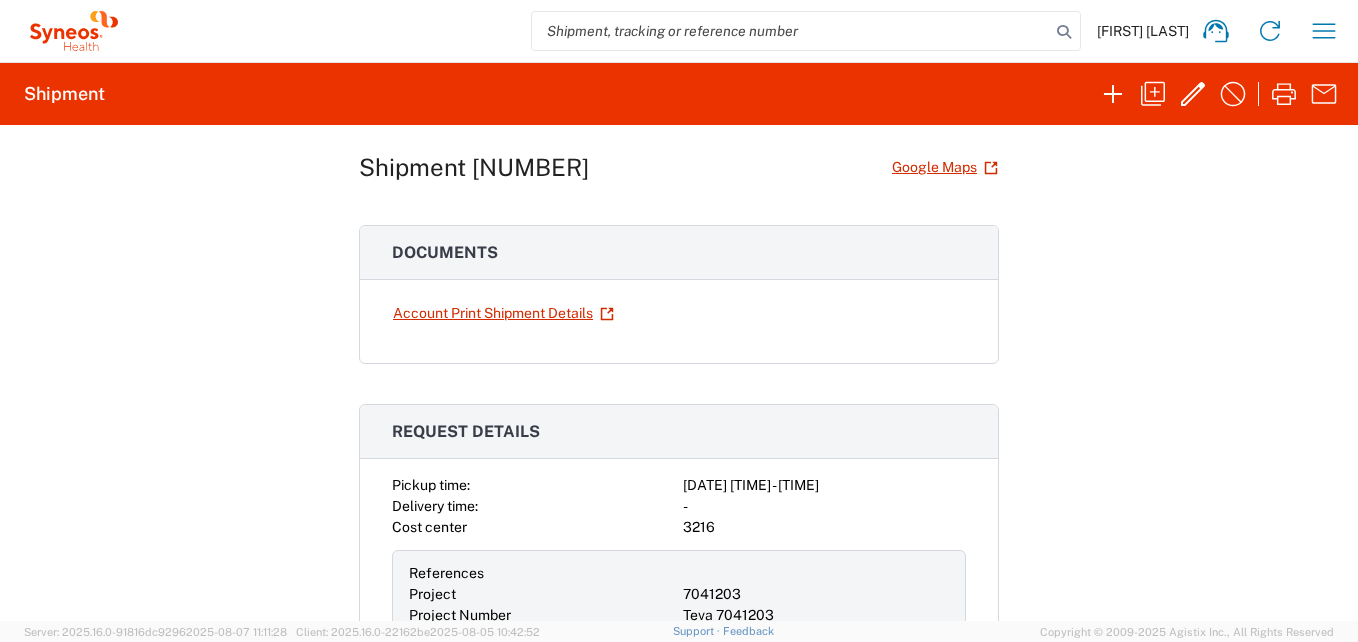 scroll, scrollTop: 0, scrollLeft: 0, axis: both 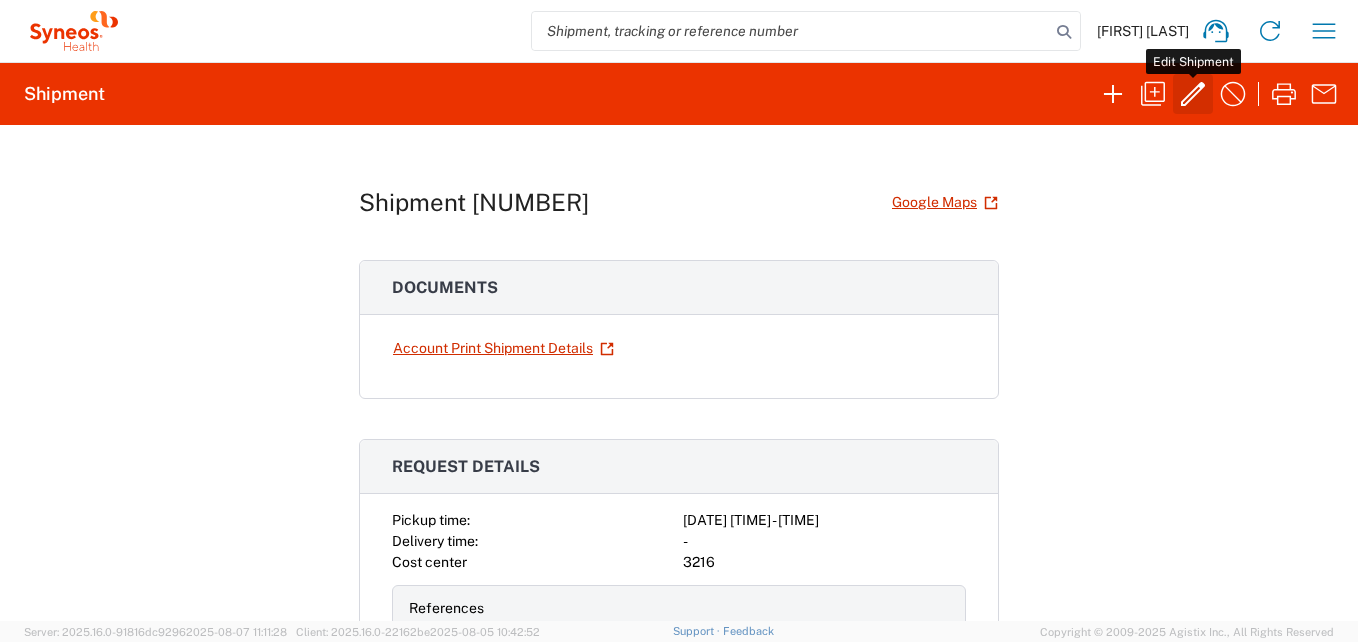 click 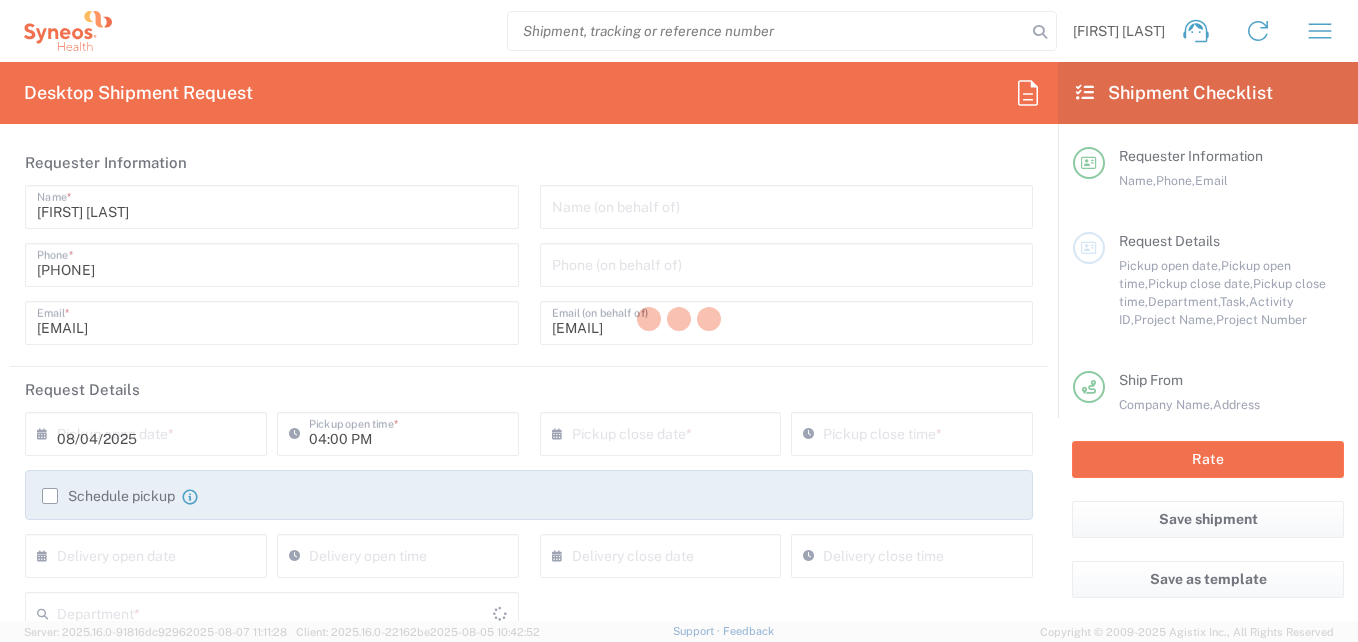type 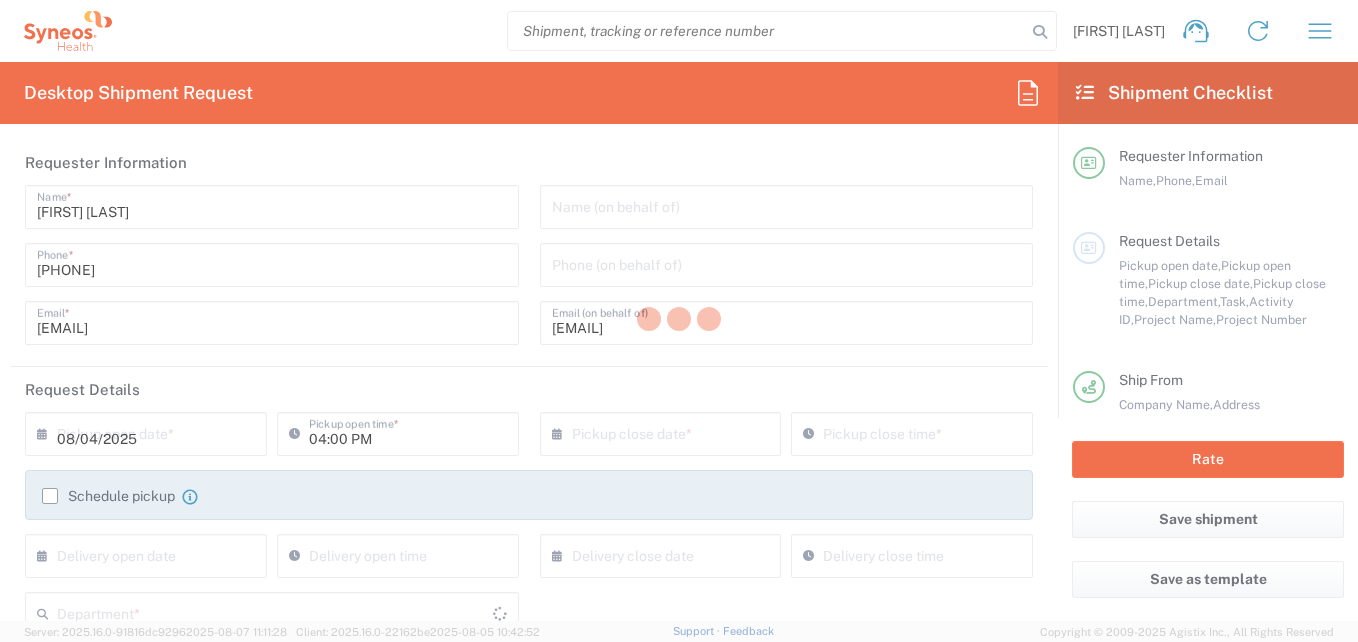 type on "7041203" 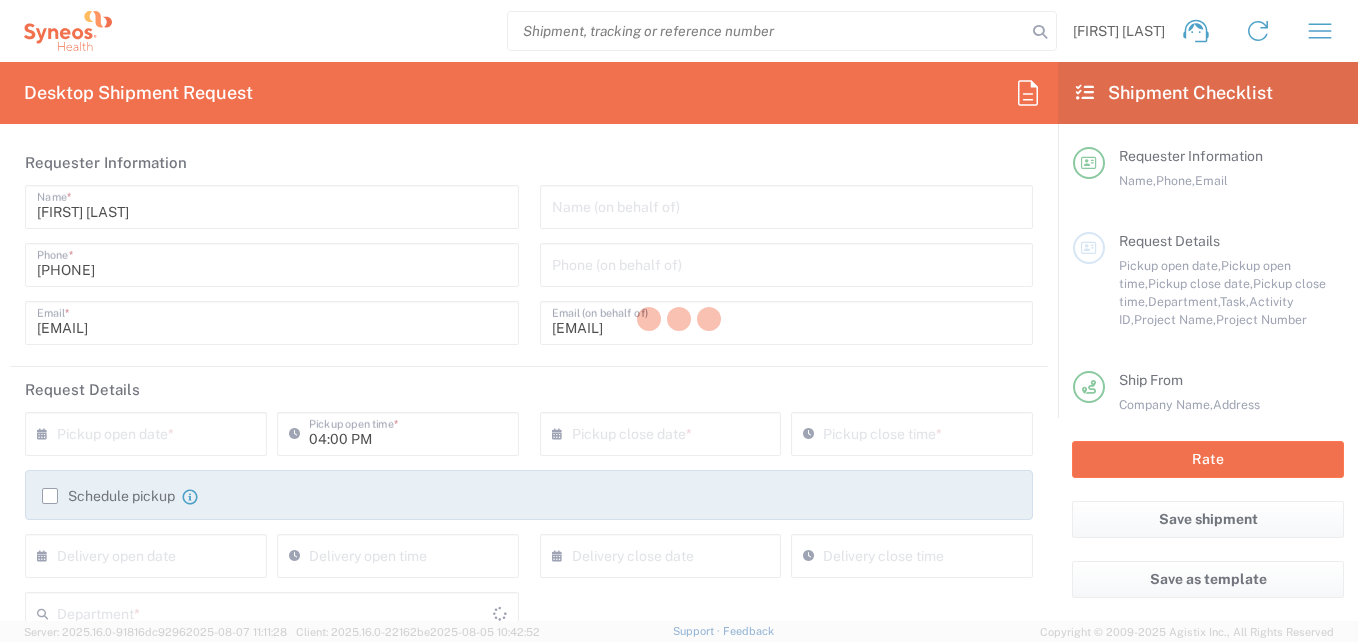 type on "3216" 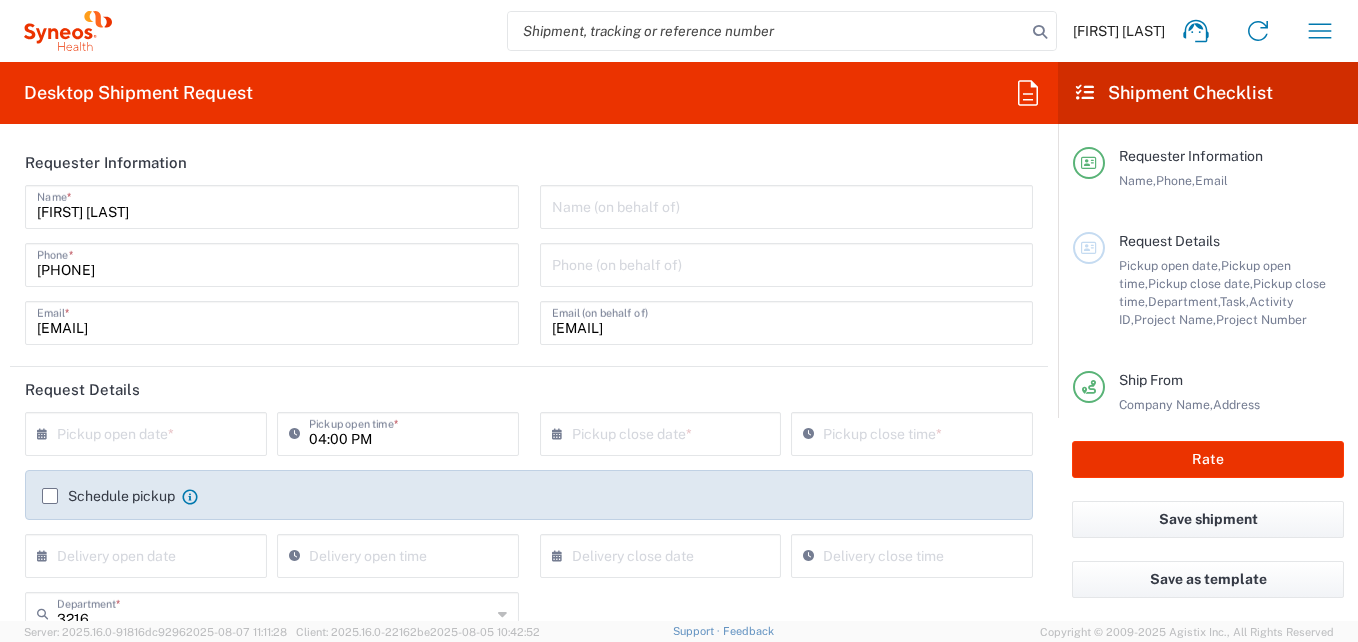 scroll, scrollTop: 100, scrollLeft: 0, axis: vertical 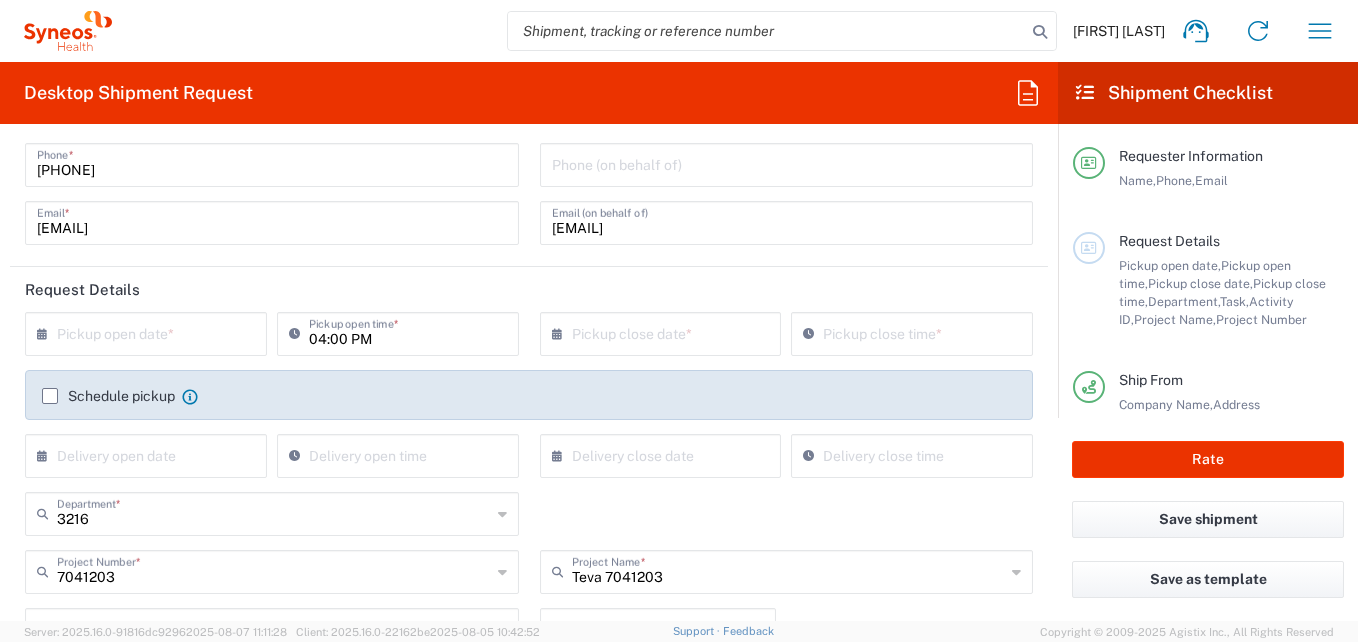 click on "3216  Department  * 3216 3000 3100 3109 3110 3111 3112 3125 3130 3135 3136 3150 3155 3165 3171 3172 3190 3191 3192 3193 3194 3200 3201 3202 3210 3211 Dept 3212 3213 3214 3215 3218 3220 3221 3222 3223 3225 3226 3227 3228 3229 3230 3231 3232 3233 3234 3235 3236 3237 3238 3240 3241" 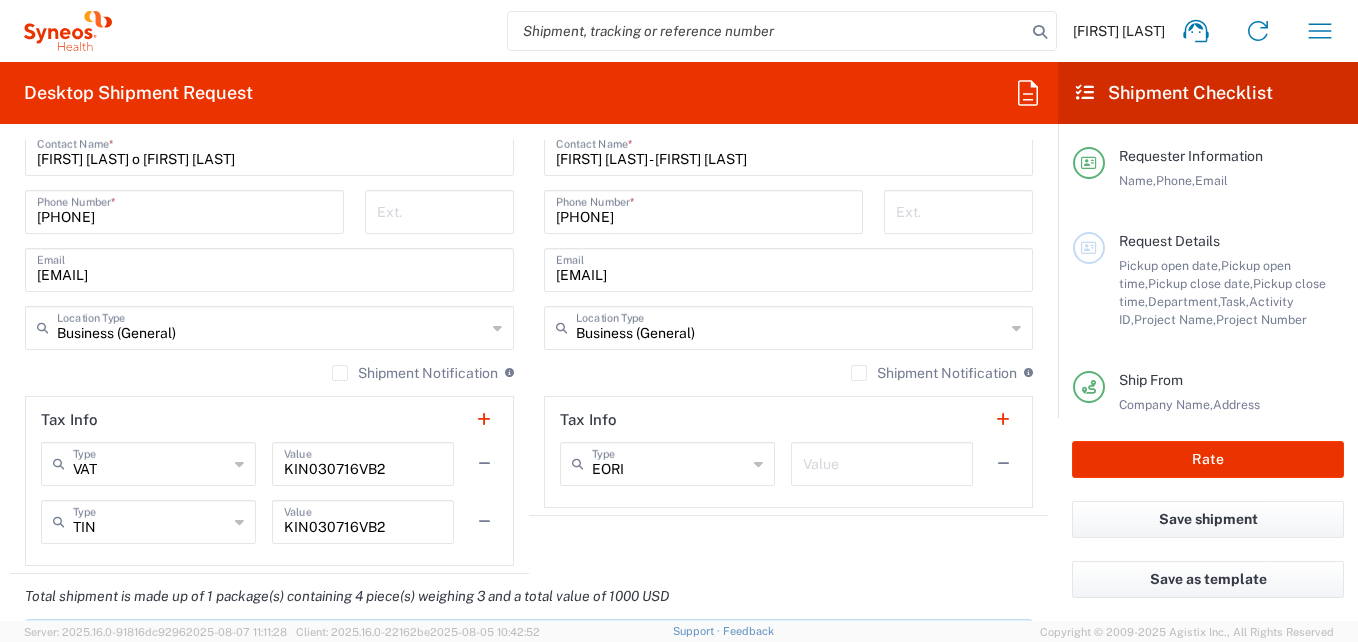scroll, scrollTop: 1200, scrollLeft: 0, axis: vertical 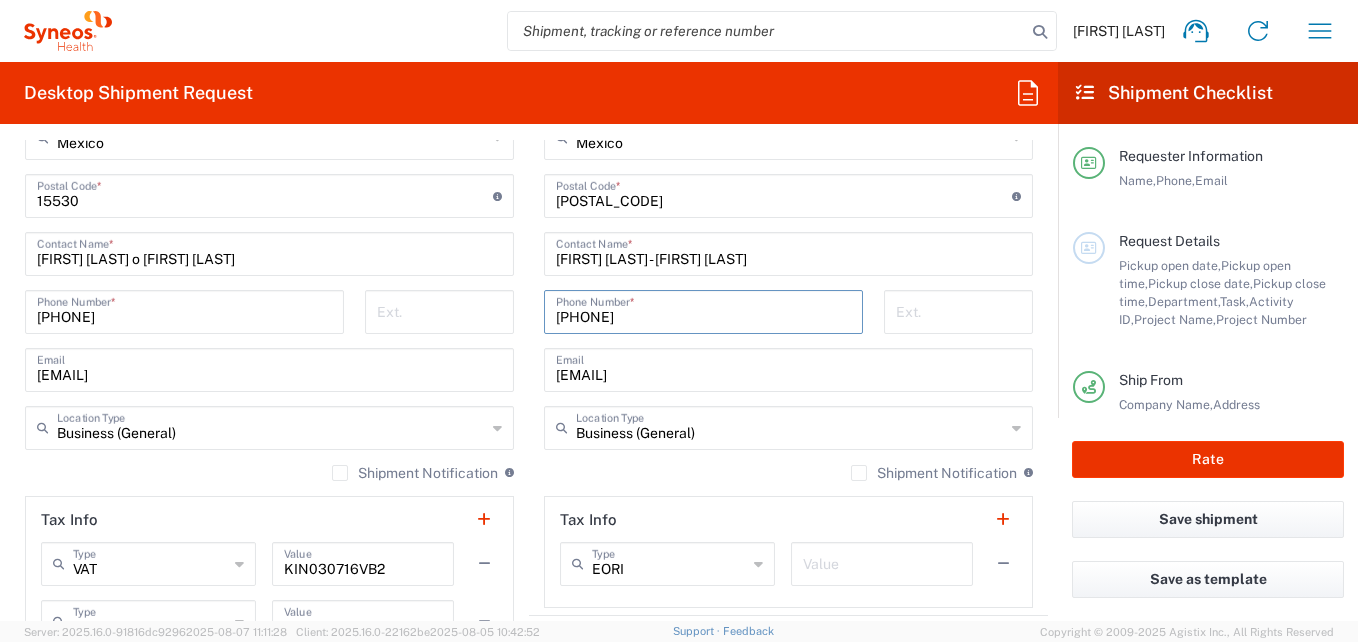 click on "52--(614)674-0705" at bounding box center [703, 310] 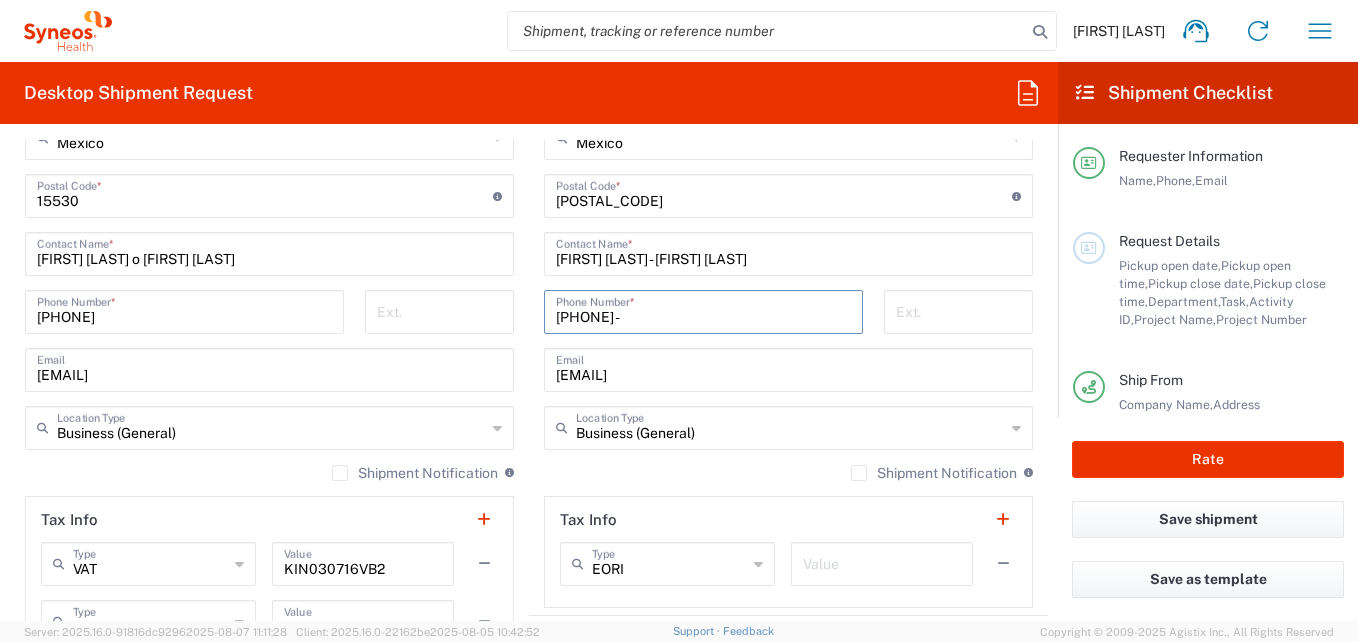 paste on "(614)6740705" 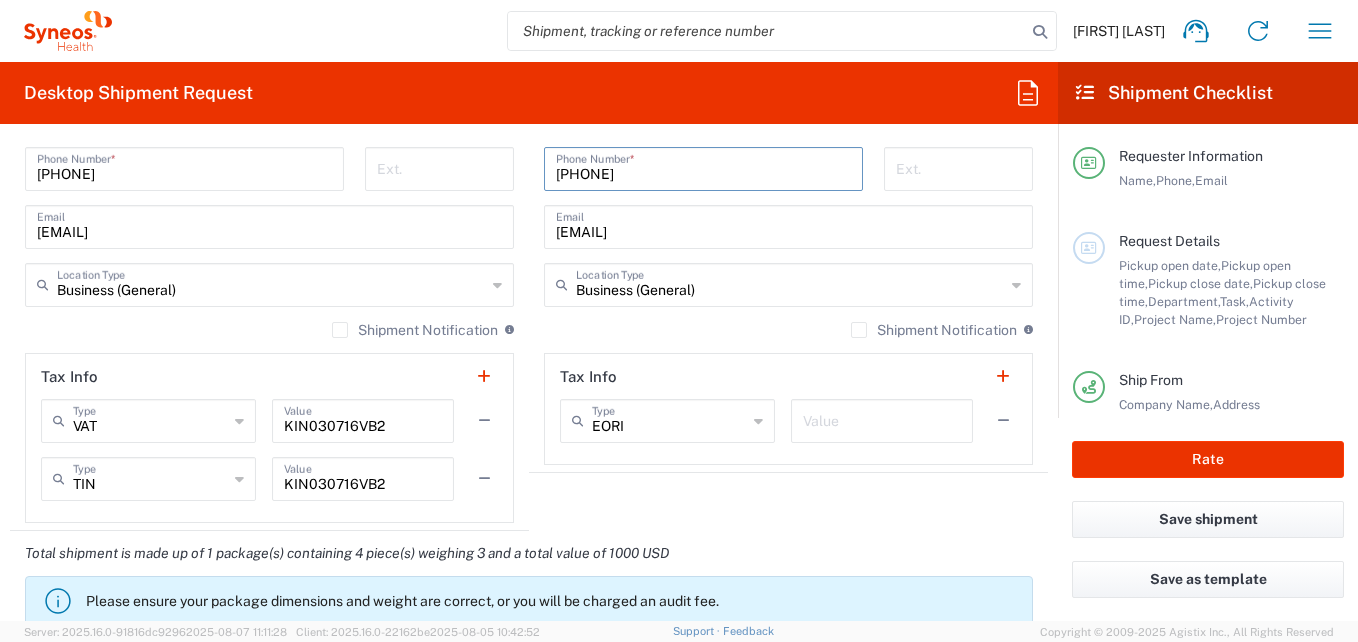 scroll, scrollTop: 1300, scrollLeft: 0, axis: vertical 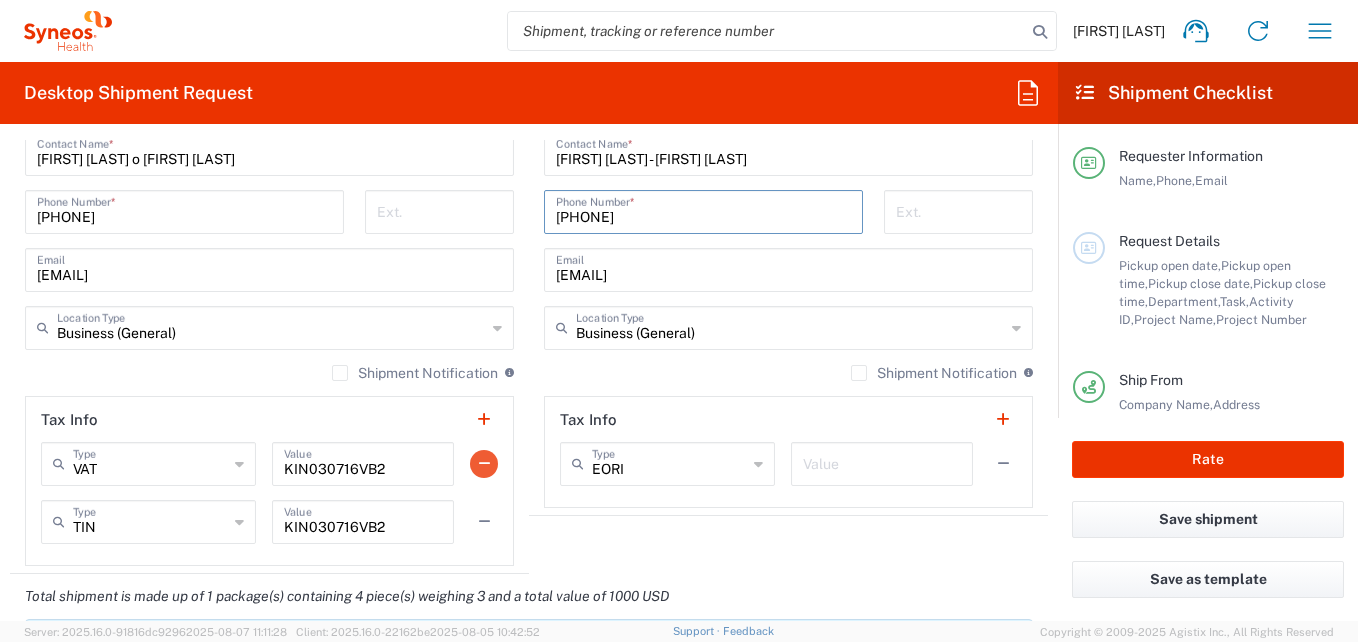 type on "52--(614)674-0705" 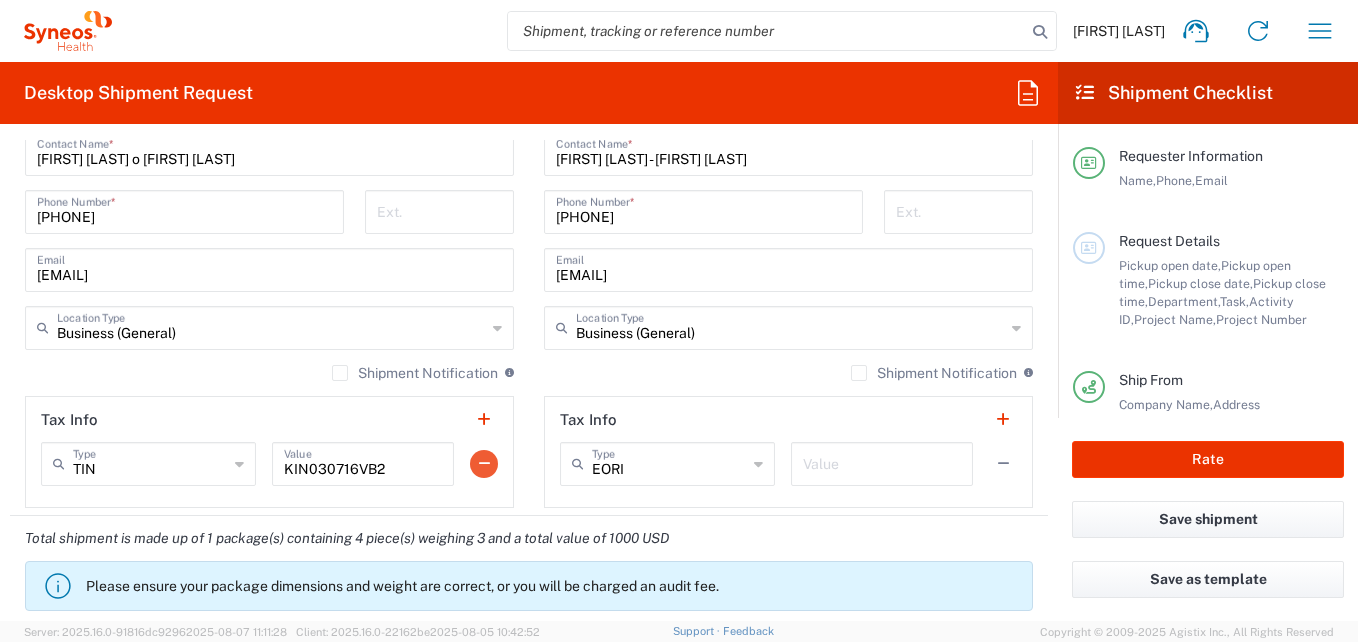 click 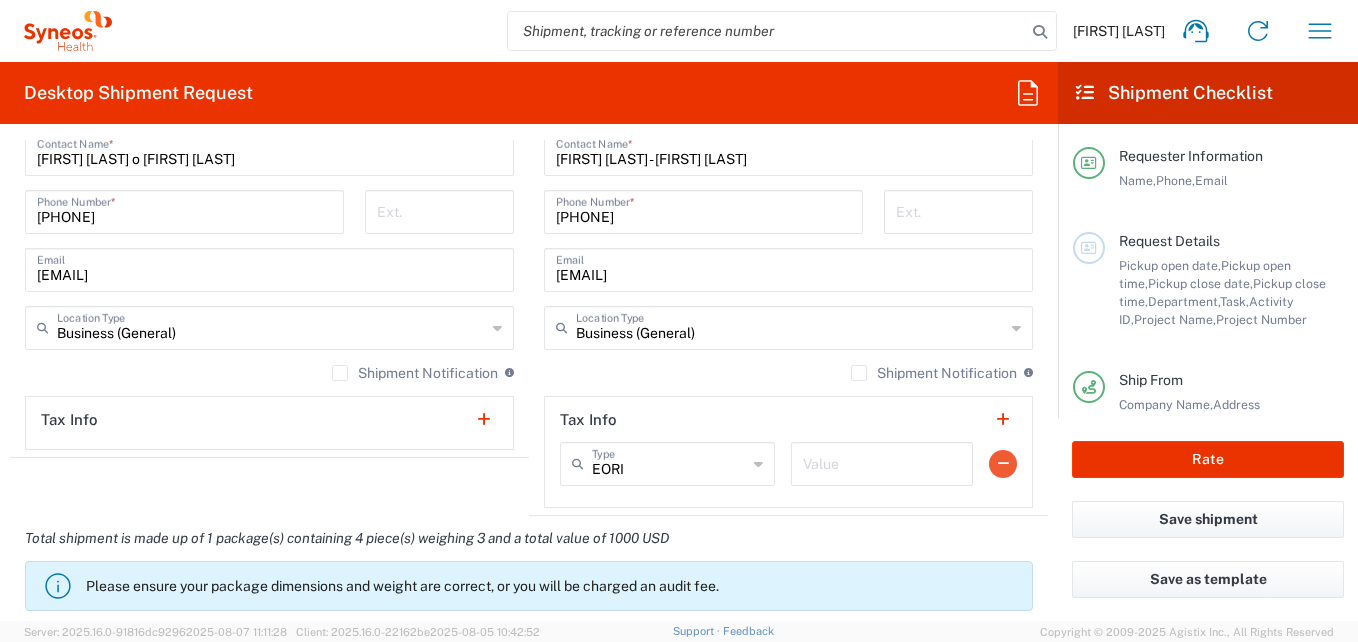 click 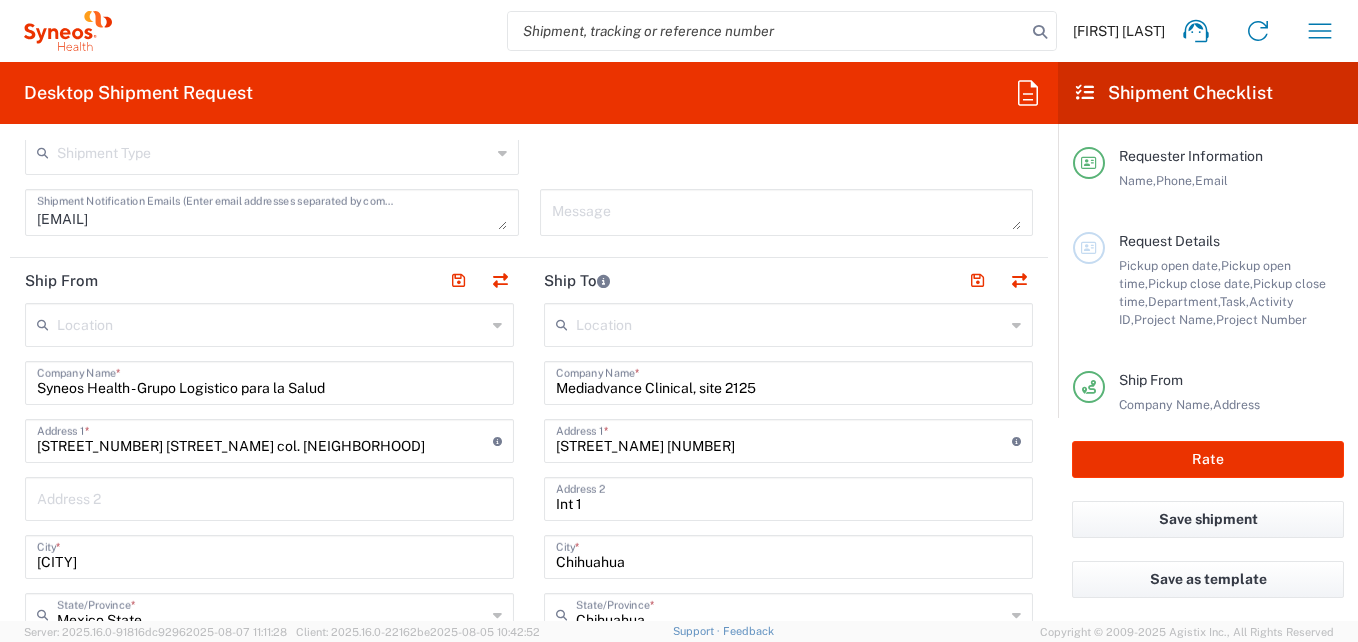 scroll, scrollTop: 700, scrollLeft: 0, axis: vertical 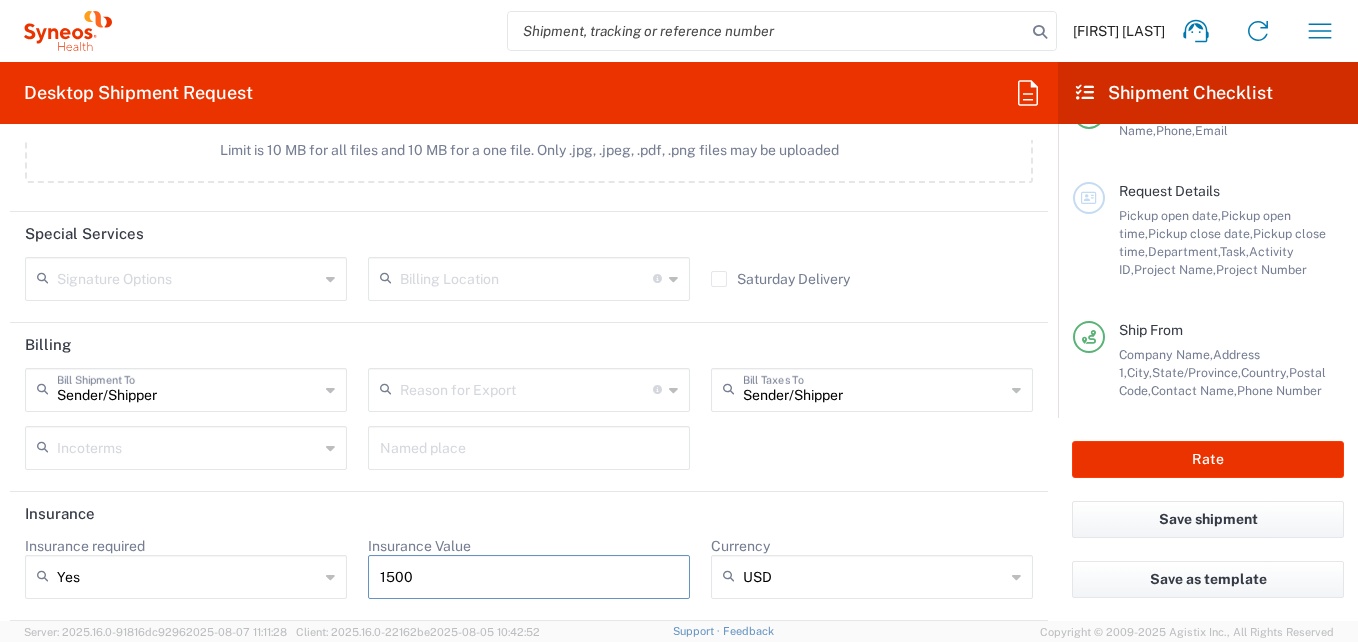 click on "1500" at bounding box center [529, 577] 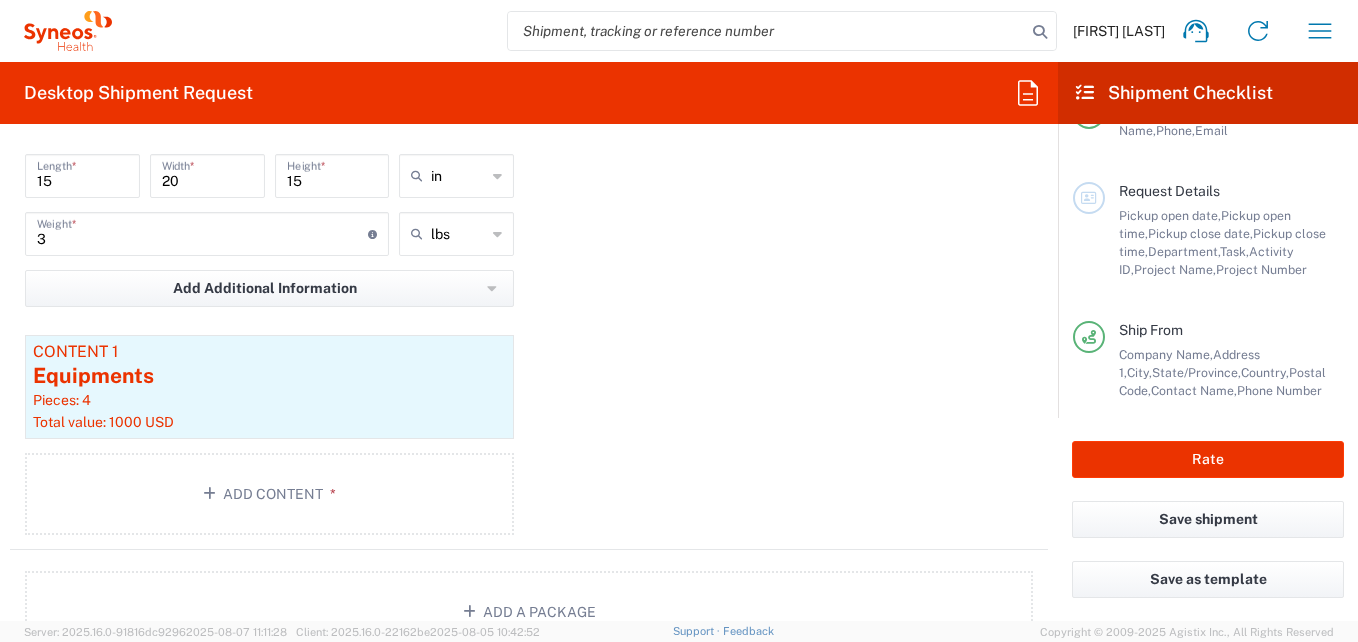 scroll, scrollTop: 1889, scrollLeft: 0, axis: vertical 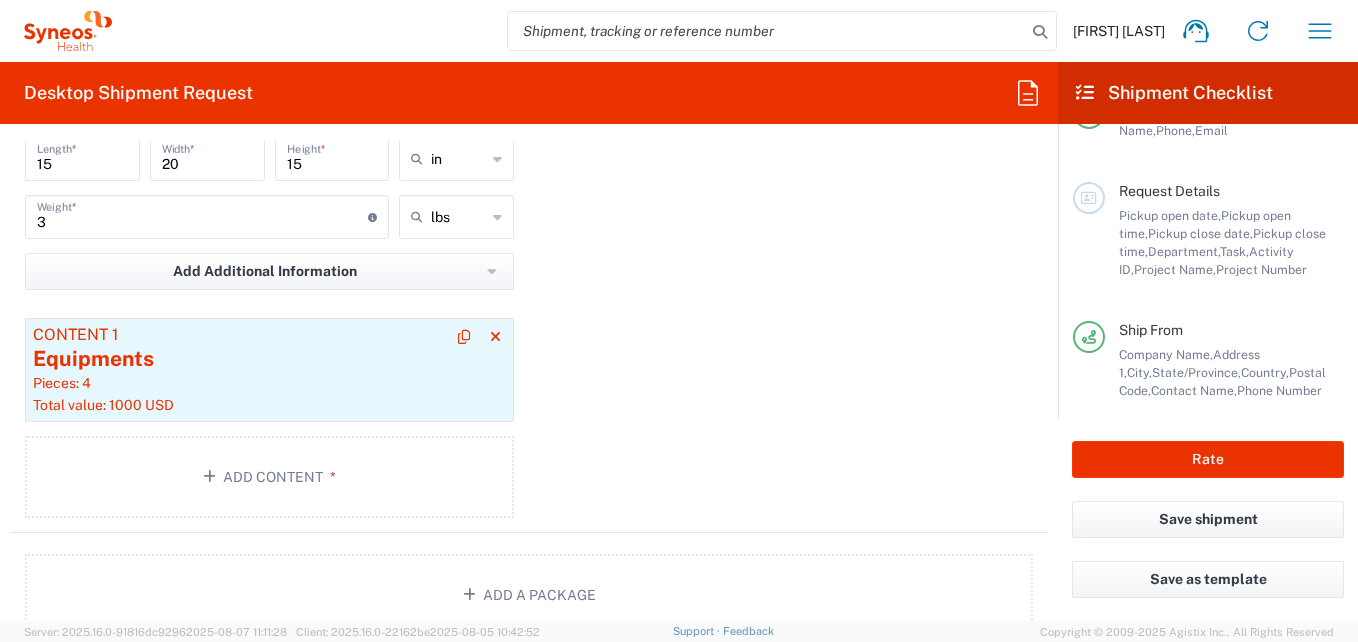 type on "1000" 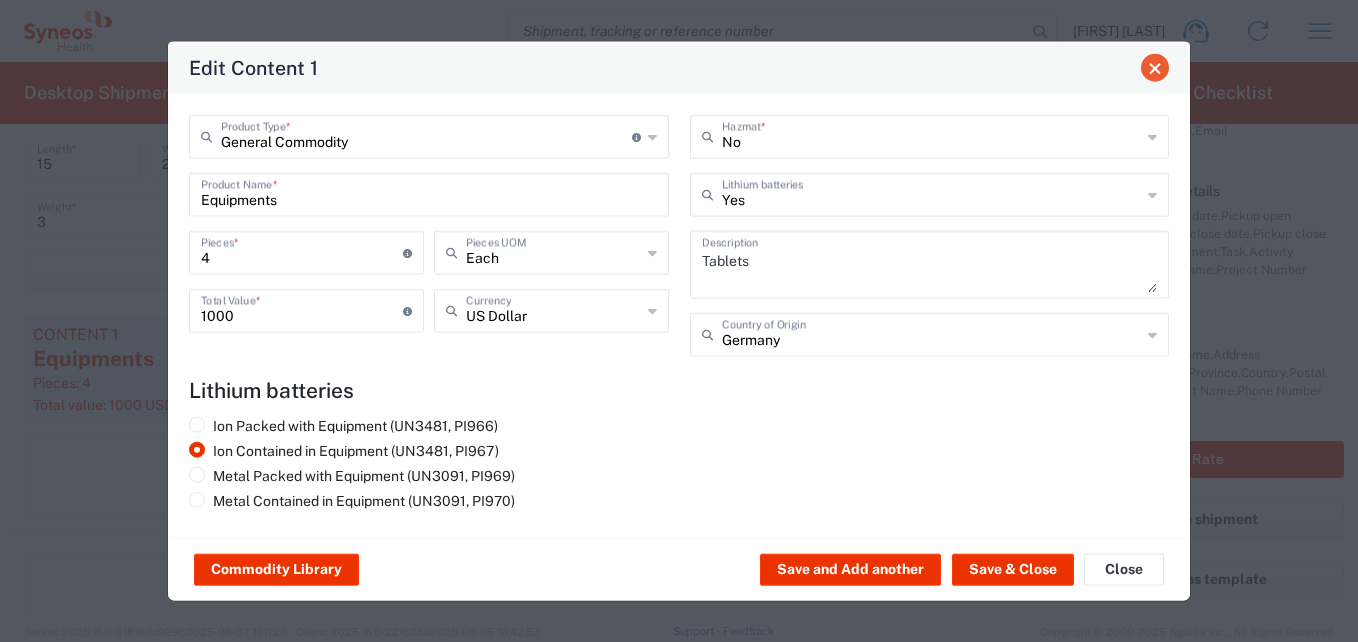 click 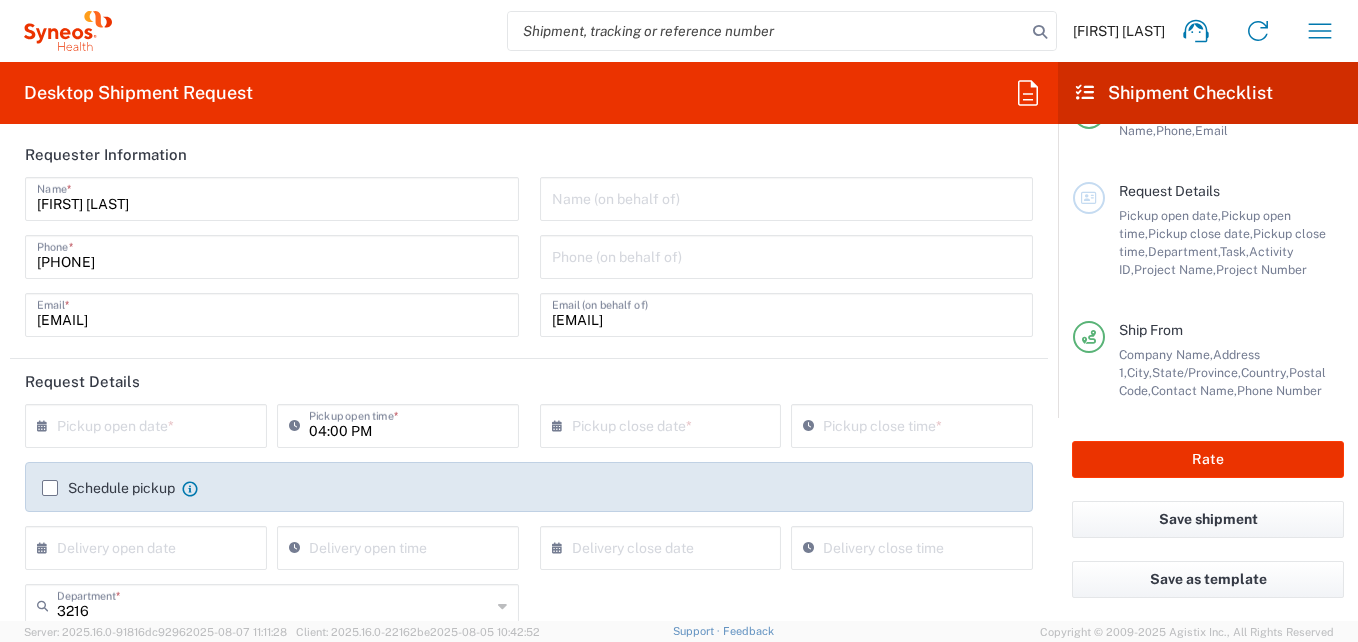 scroll, scrollTop: 0, scrollLeft: 0, axis: both 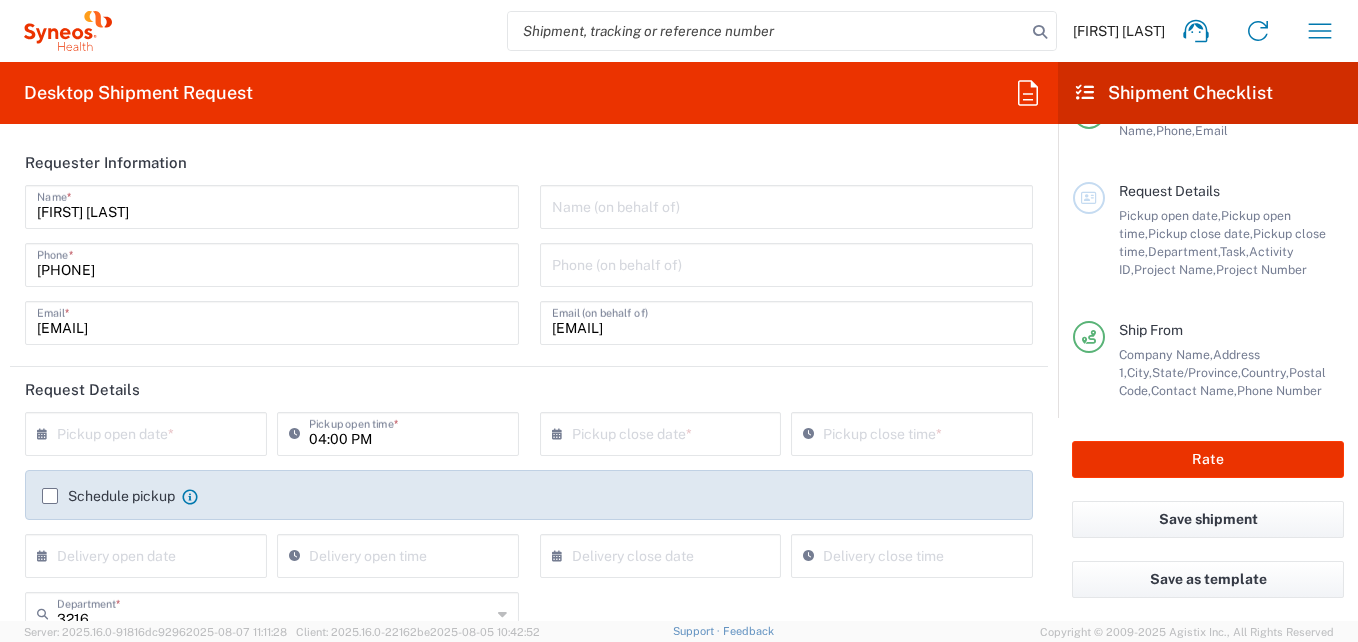 click at bounding box center [150, 432] 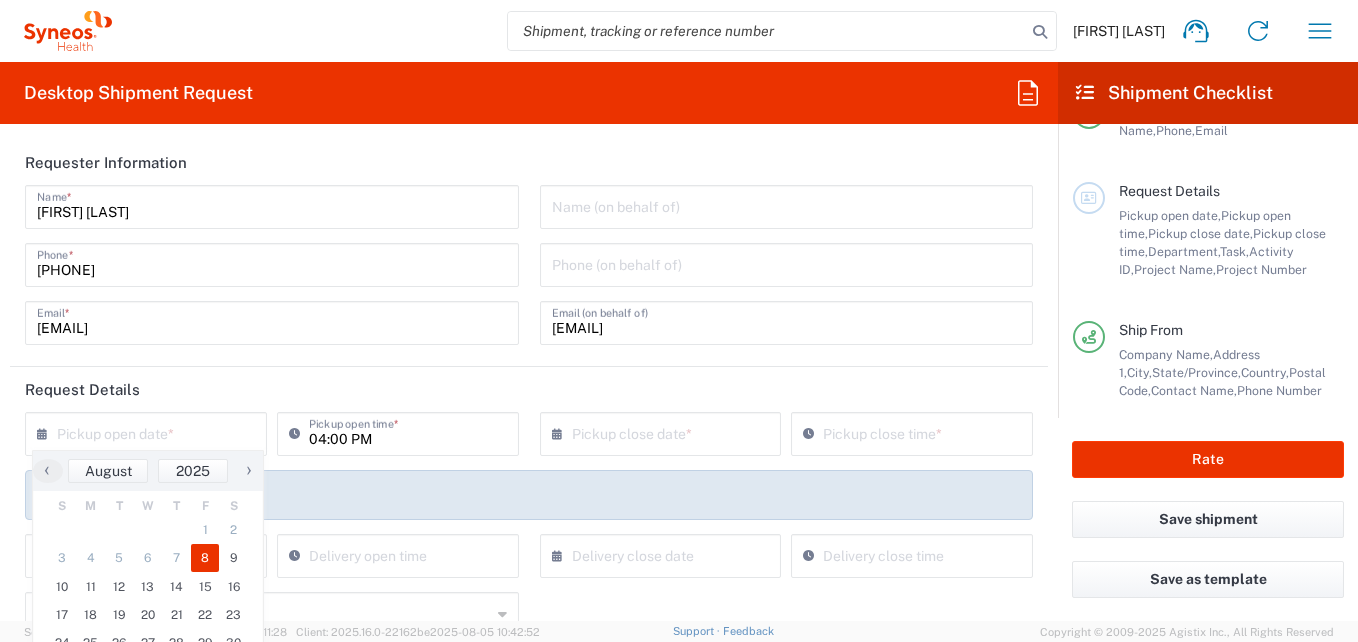 click on "8" 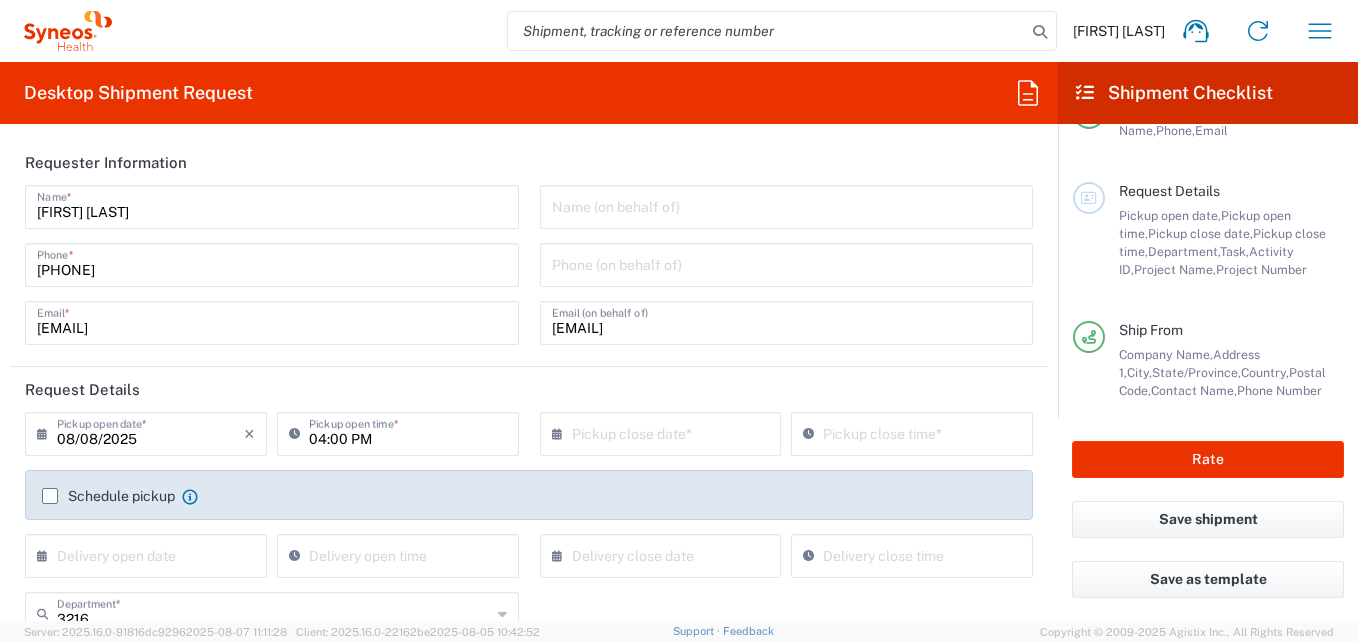 click on "04:00 PM" at bounding box center [408, 432] 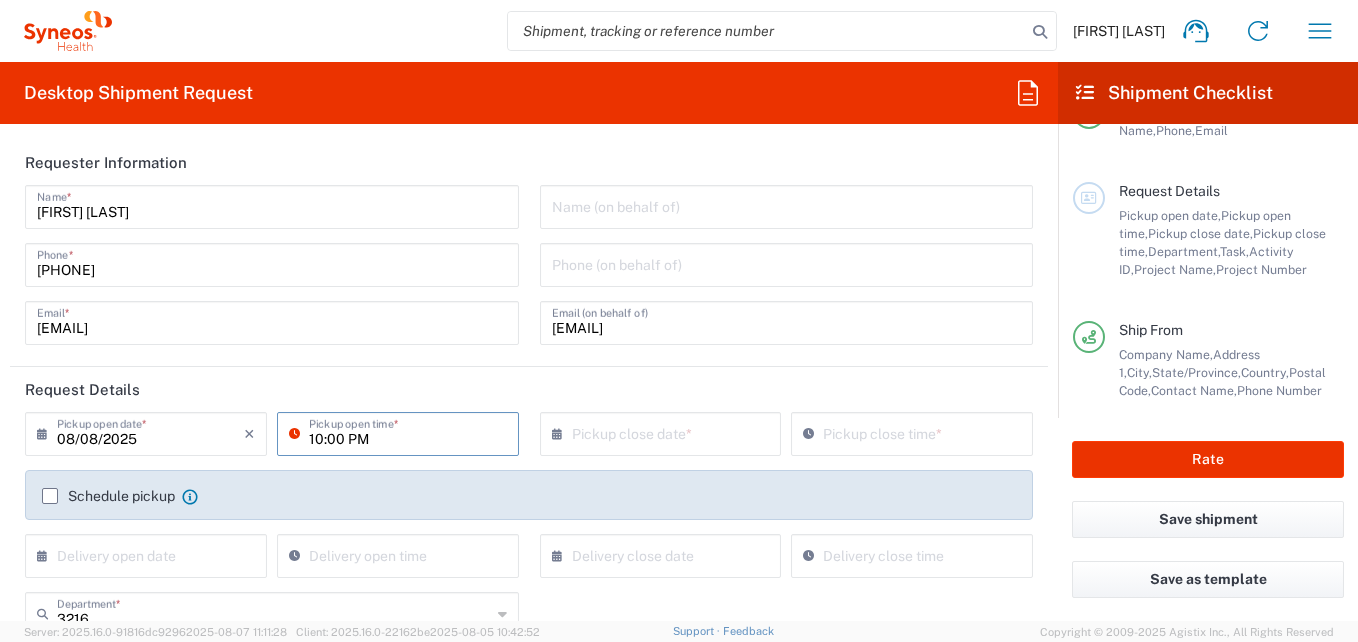 click on "10:00 PM" at bounding box center [408, 432] 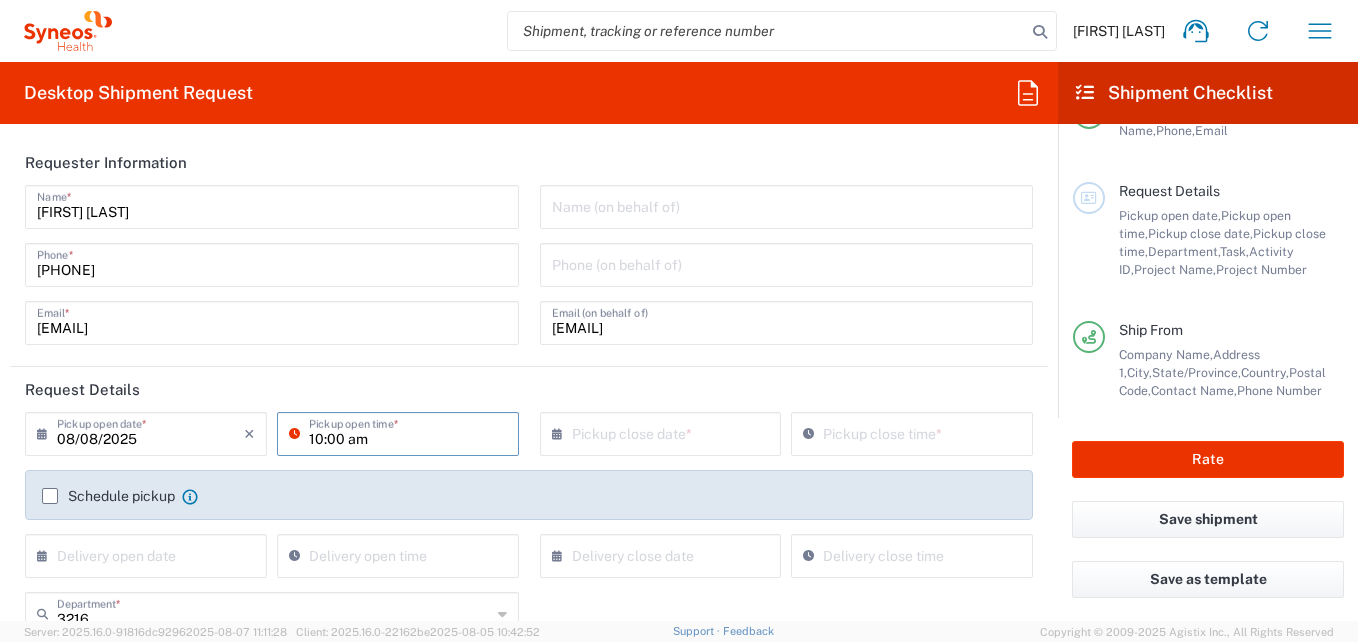 type on "10:00 AM" 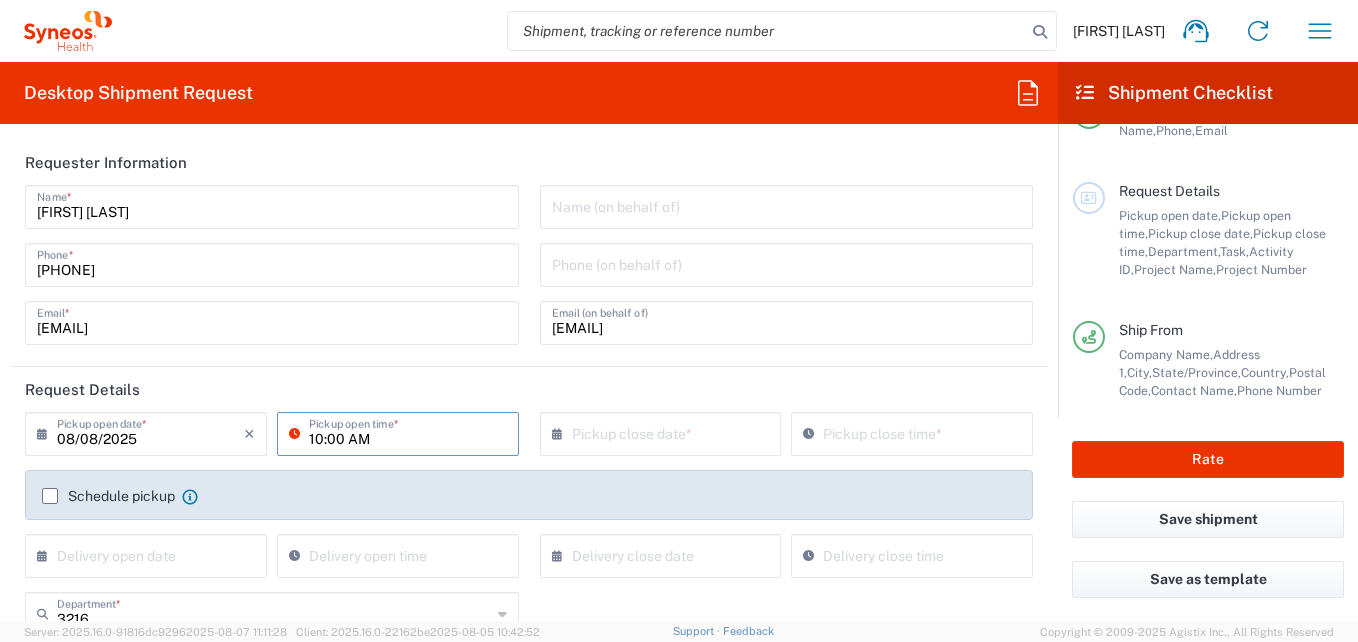 click at bounding box center (665, 432) 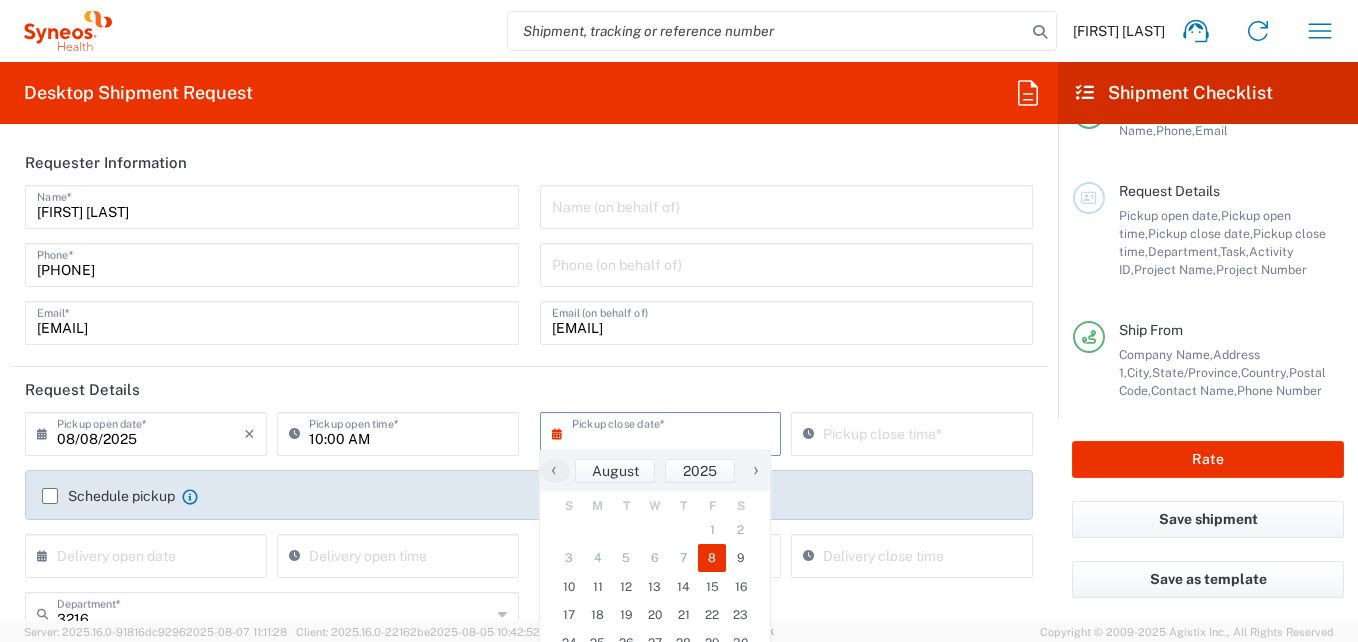click on "8" 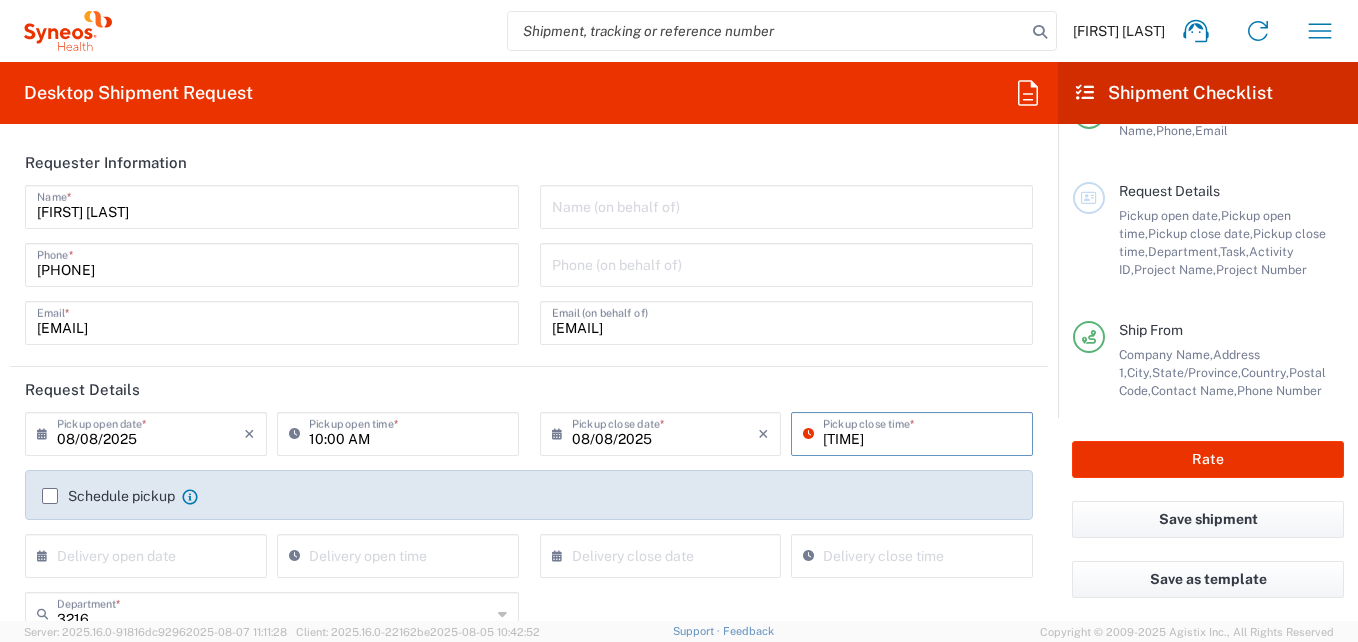 click on "12:11 PM" at bounding box center (922, 432) 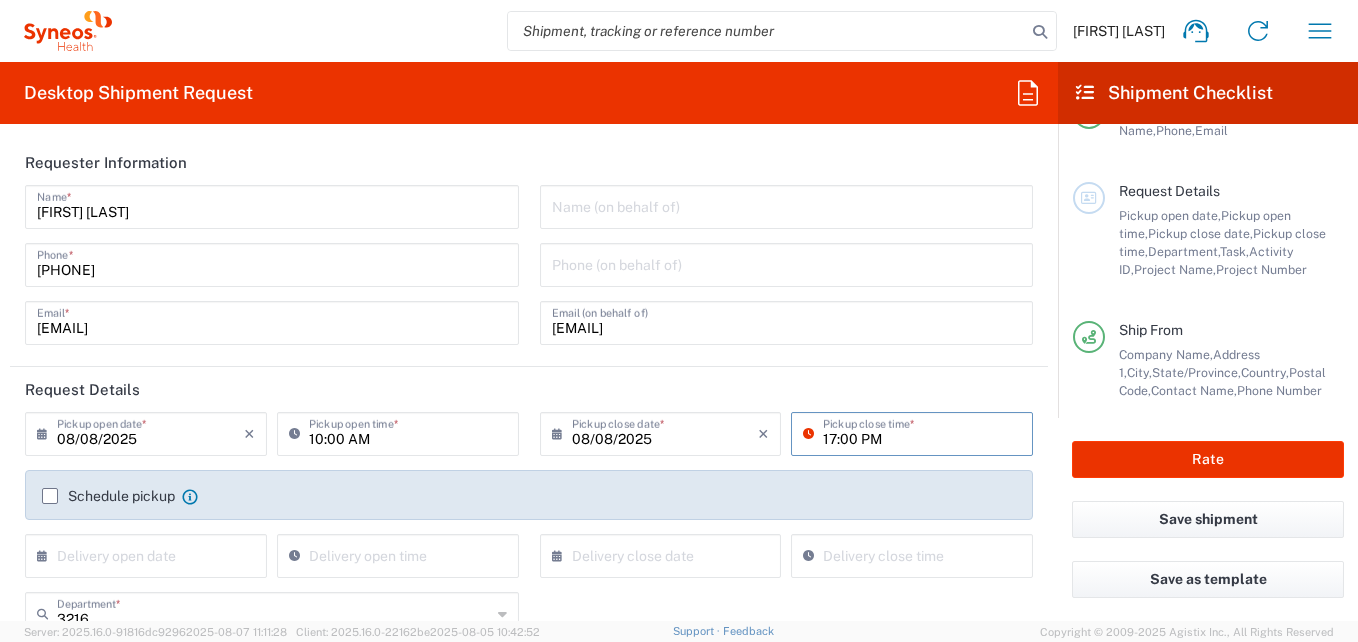 type on "17:00 PM" 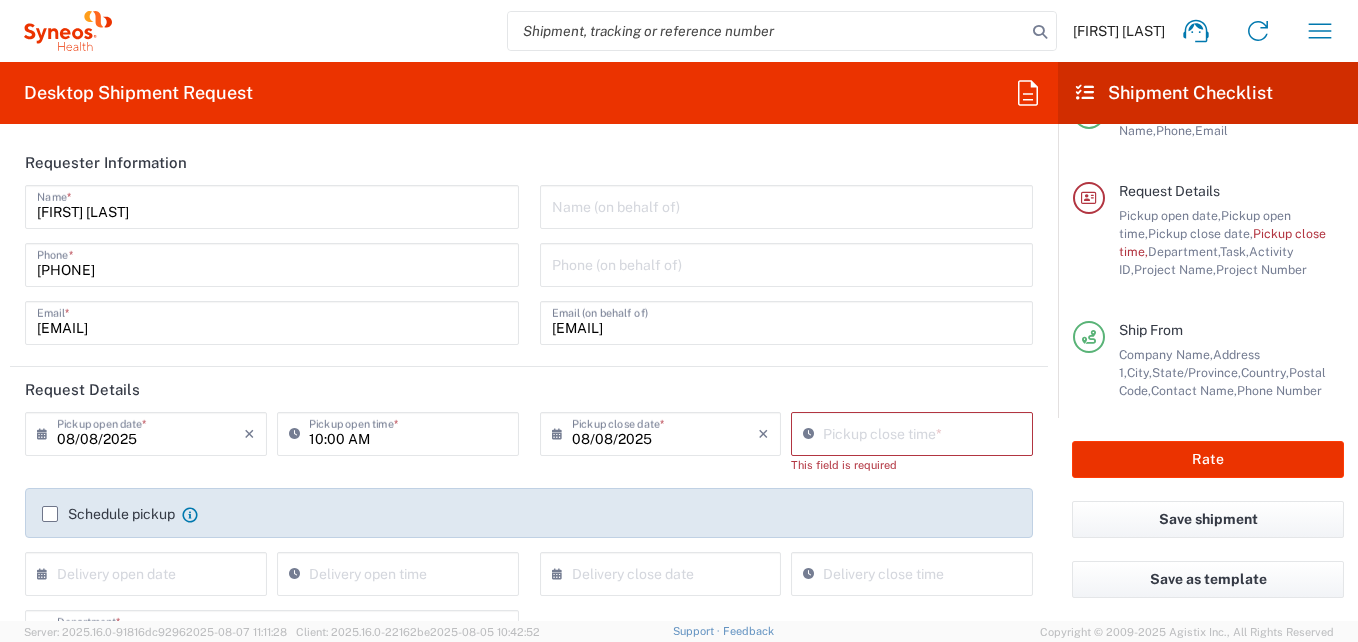 click on "Request Details" 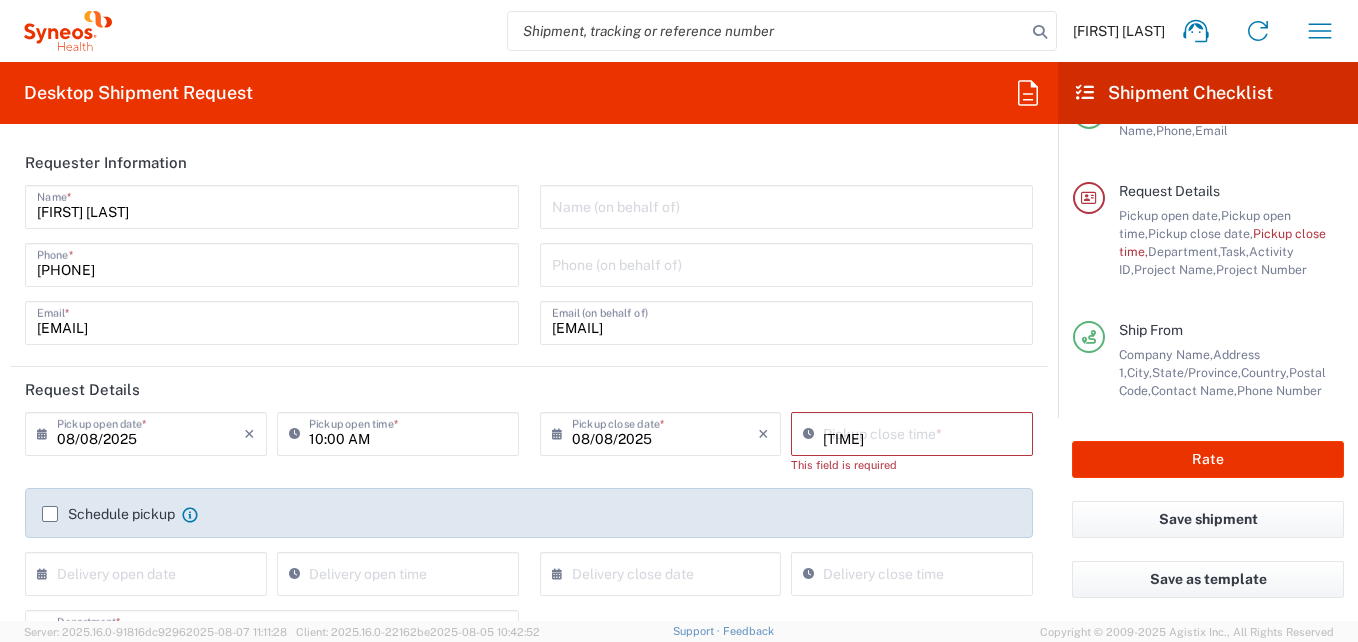 click on "12:12 PM" at bounding box center [922, 432] 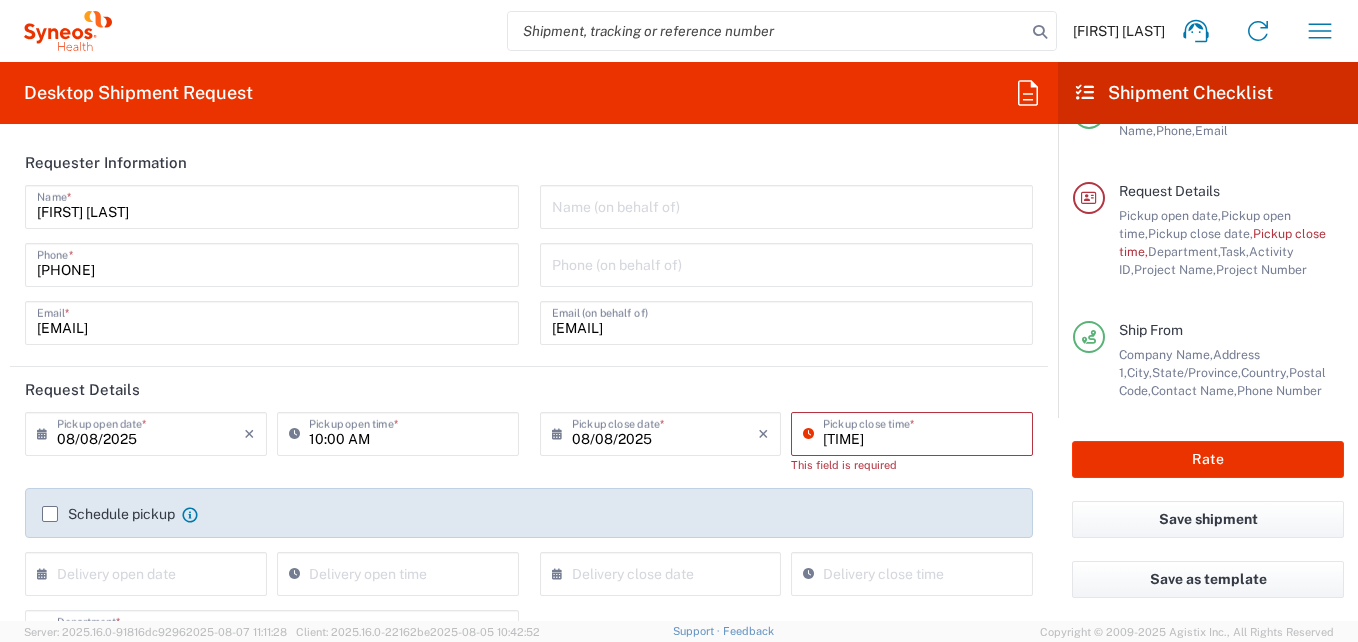 click on "12:12 PM" at bounding box center [922, 432] 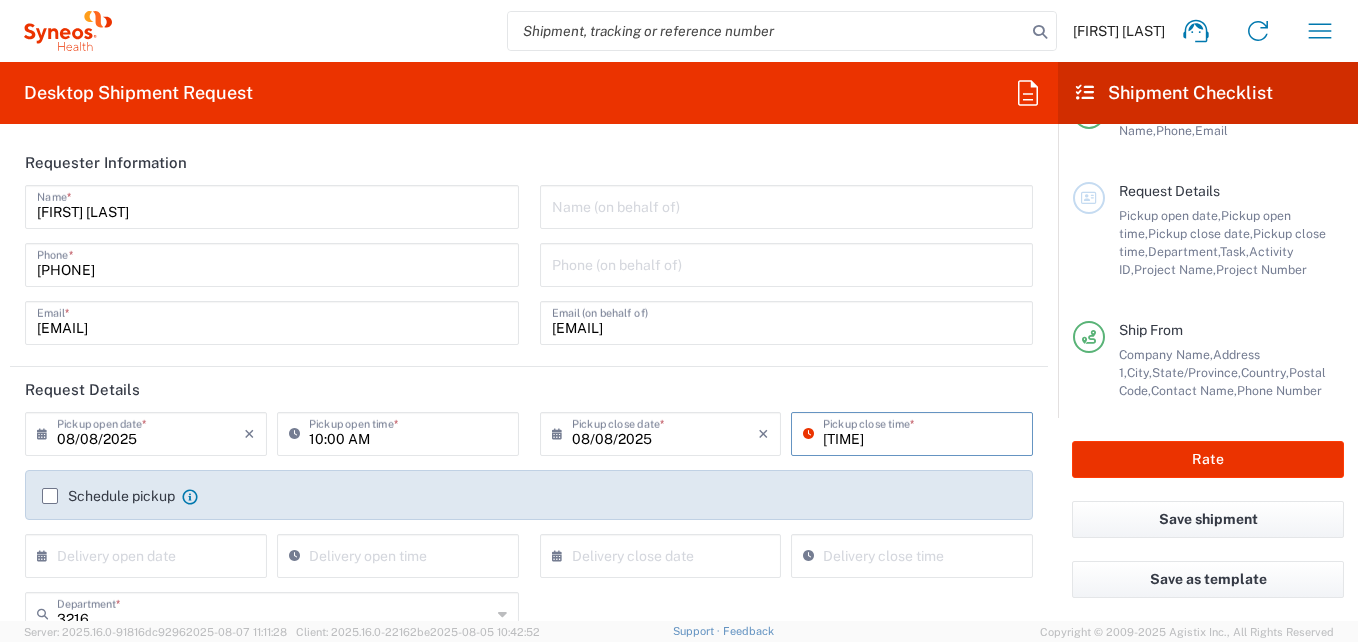 click 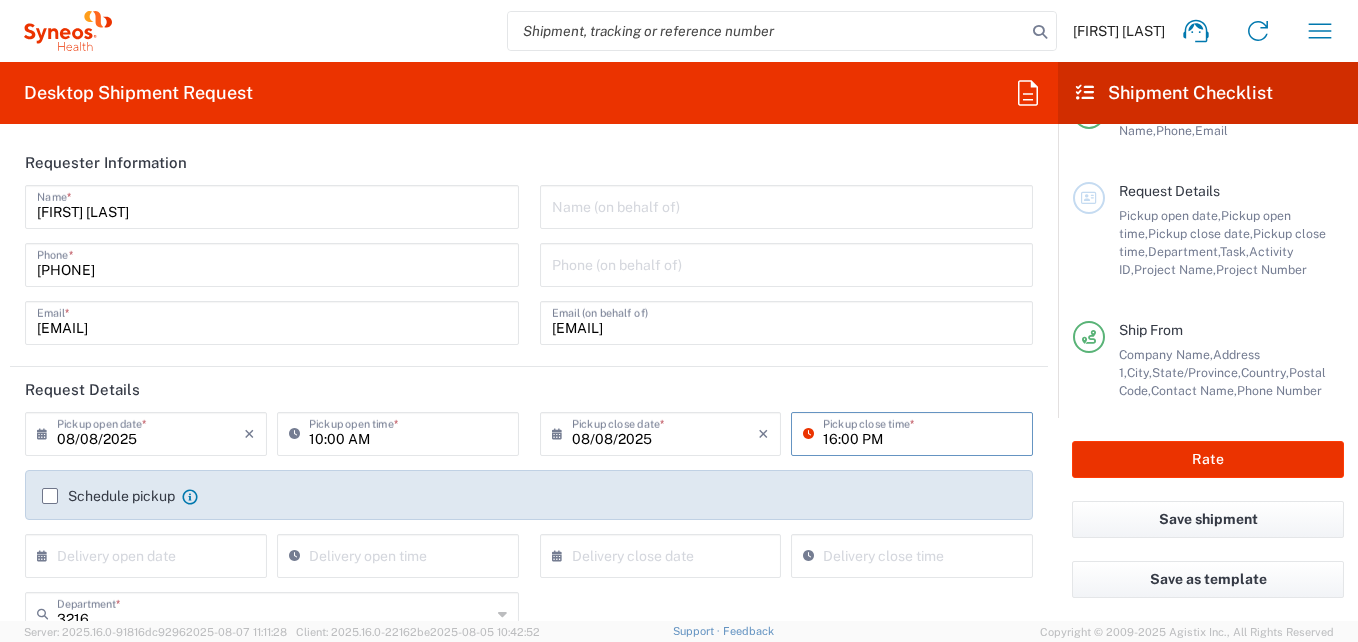 type on "16:00 PM" 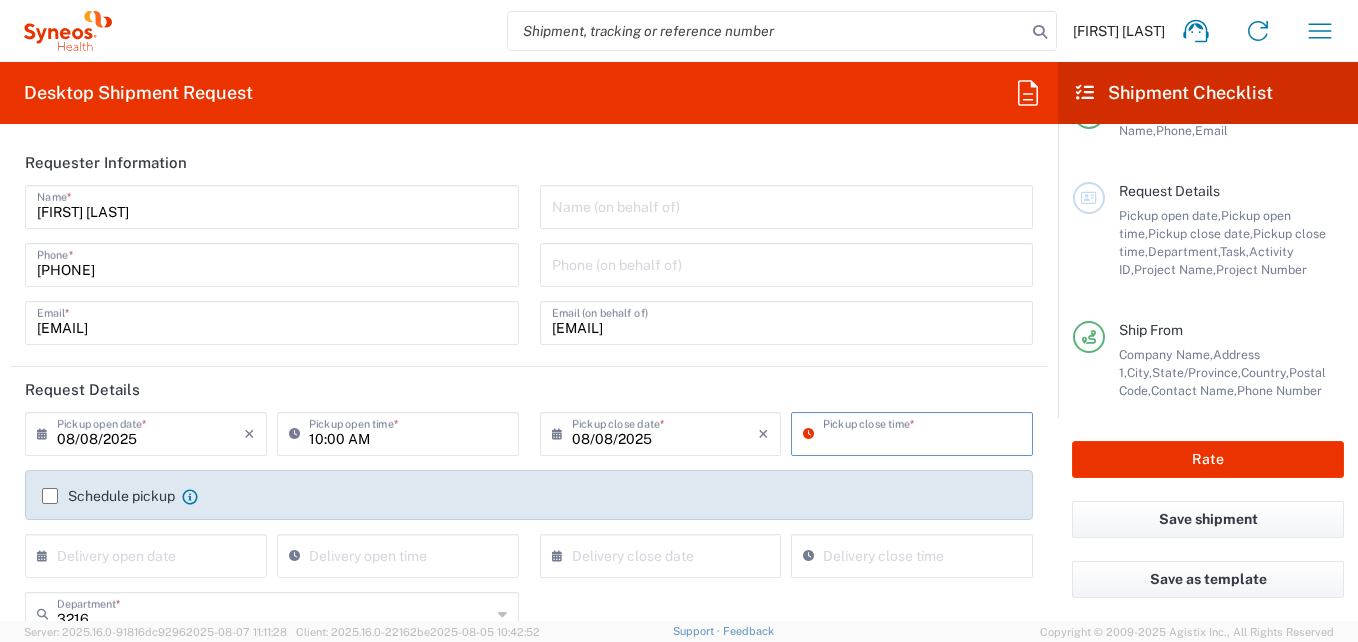 click on "Name (on behalf of)   Phone (on behalf of)  luciene.diniz@syneoshealth.com  Email (on behalf of)" 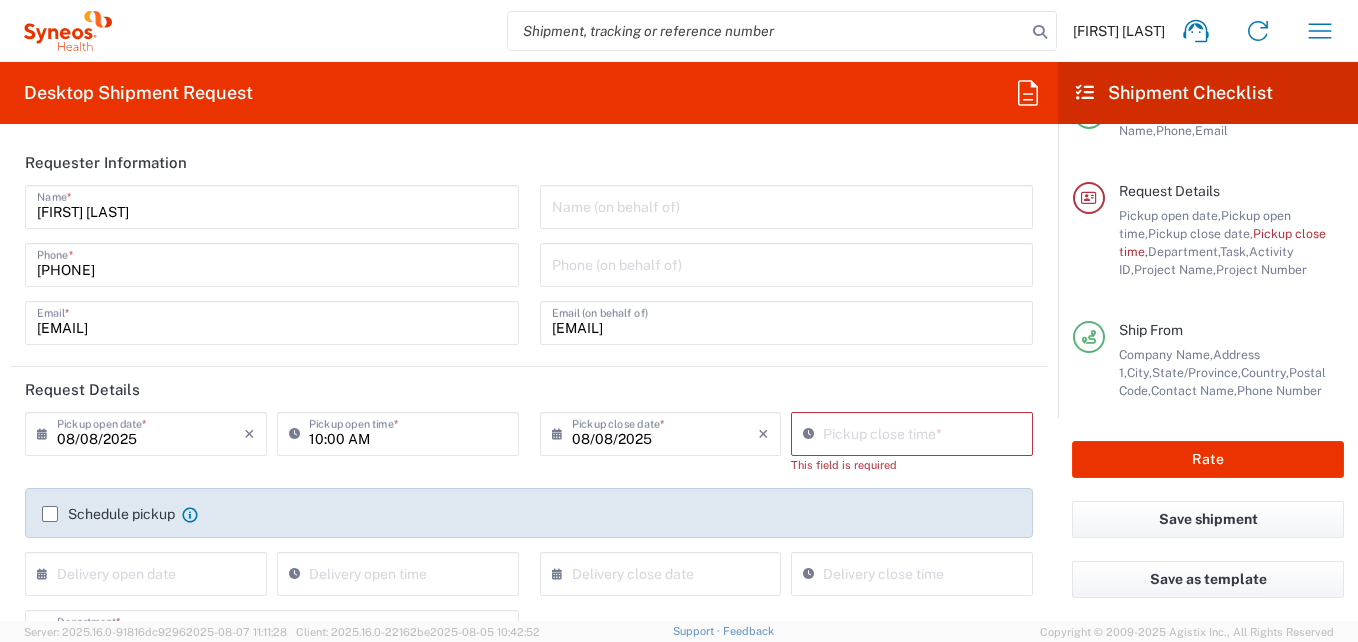 type on "12:12 PM" 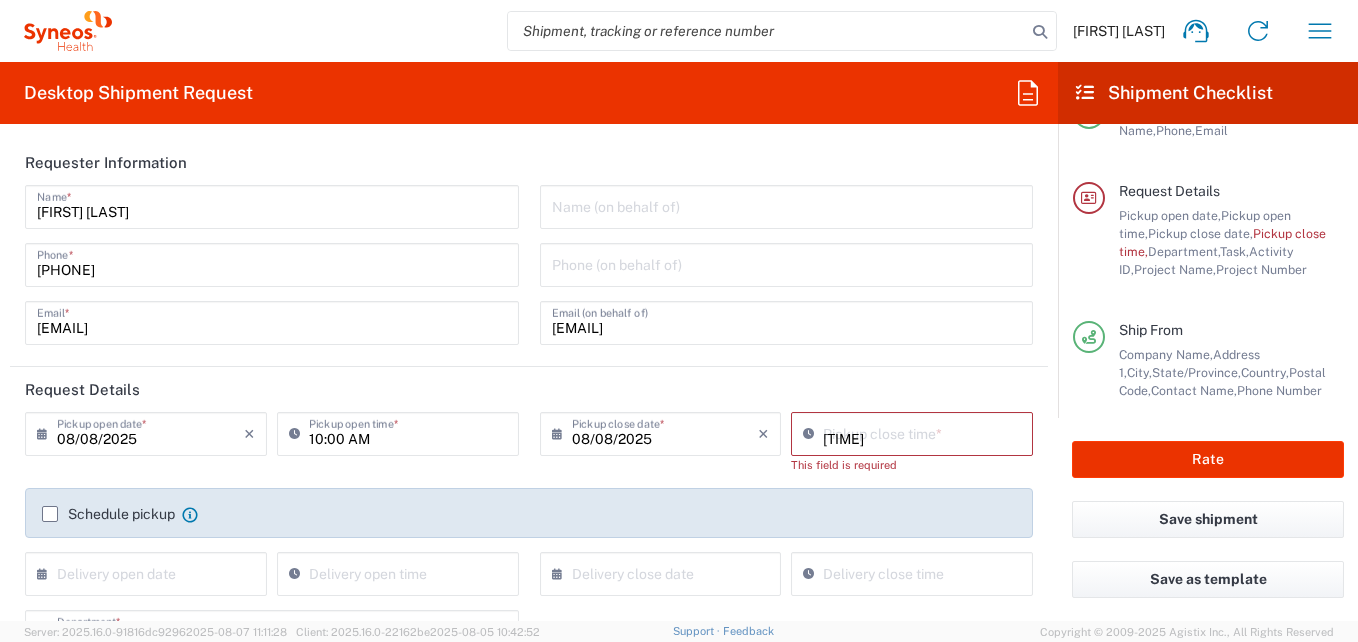 click on "12:12 PM" at bounding box center [922, 432] 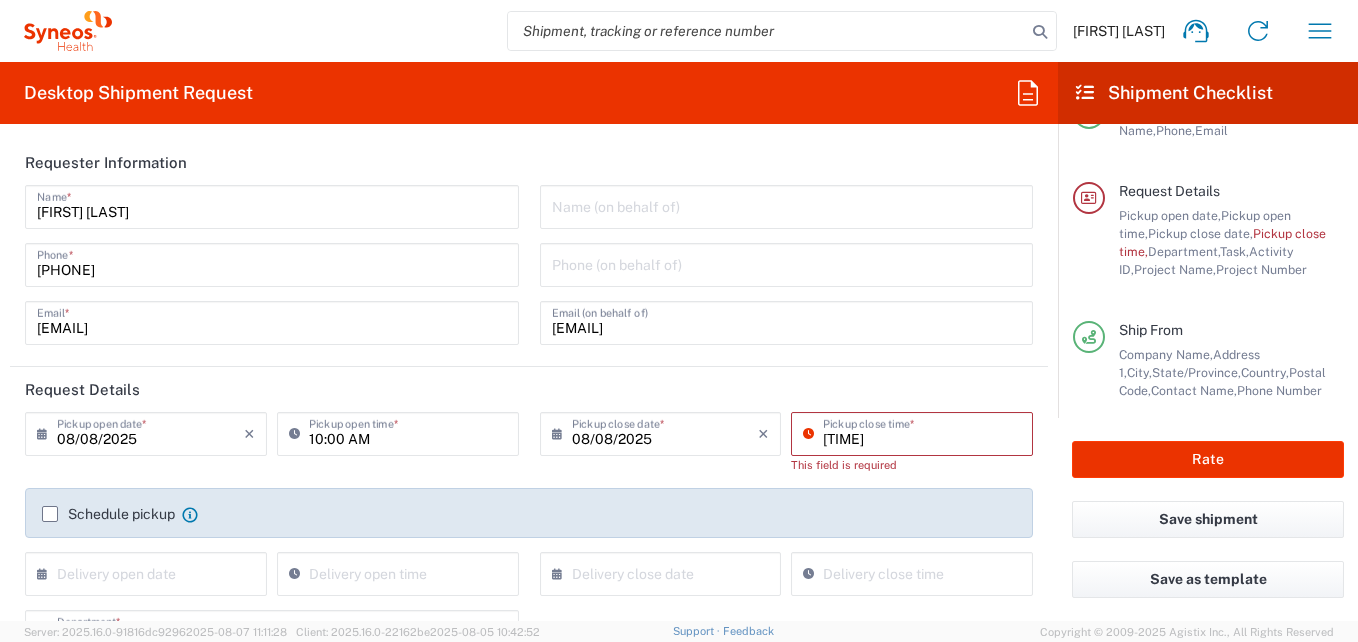 click on "12:12 PM" at bounding box center (922, 432) 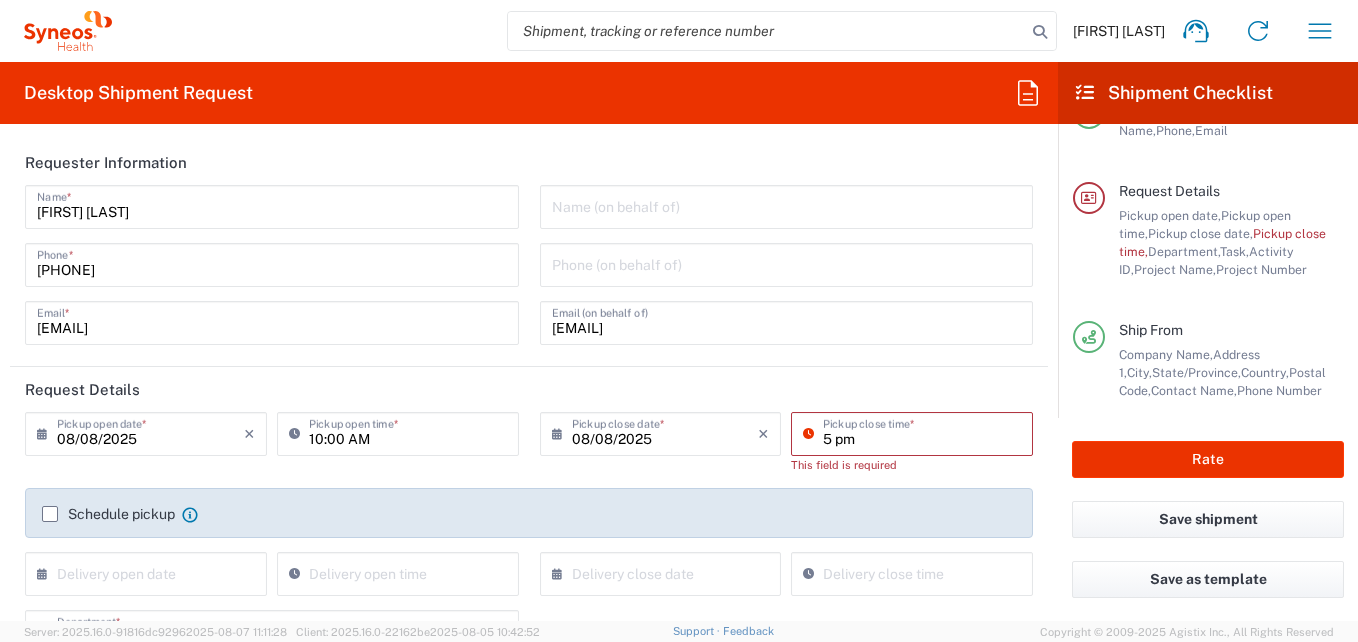 click on "5 pm" at bounding box center [922, 432] 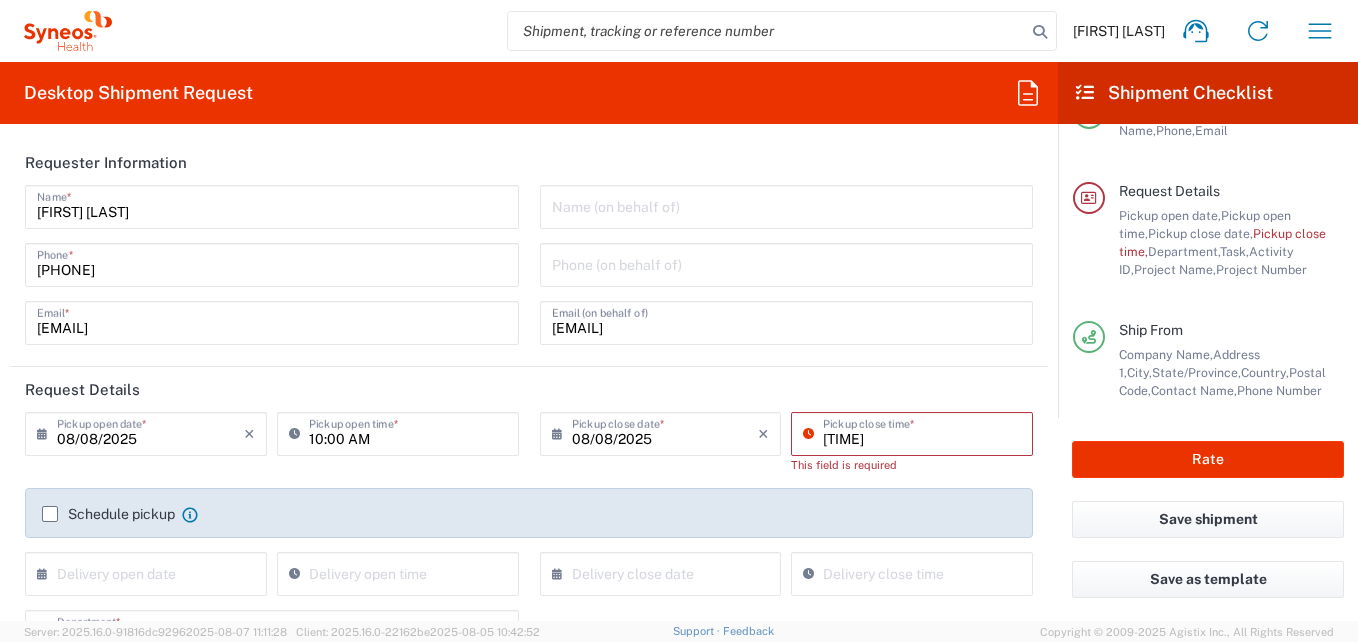 type on "5:00pm" 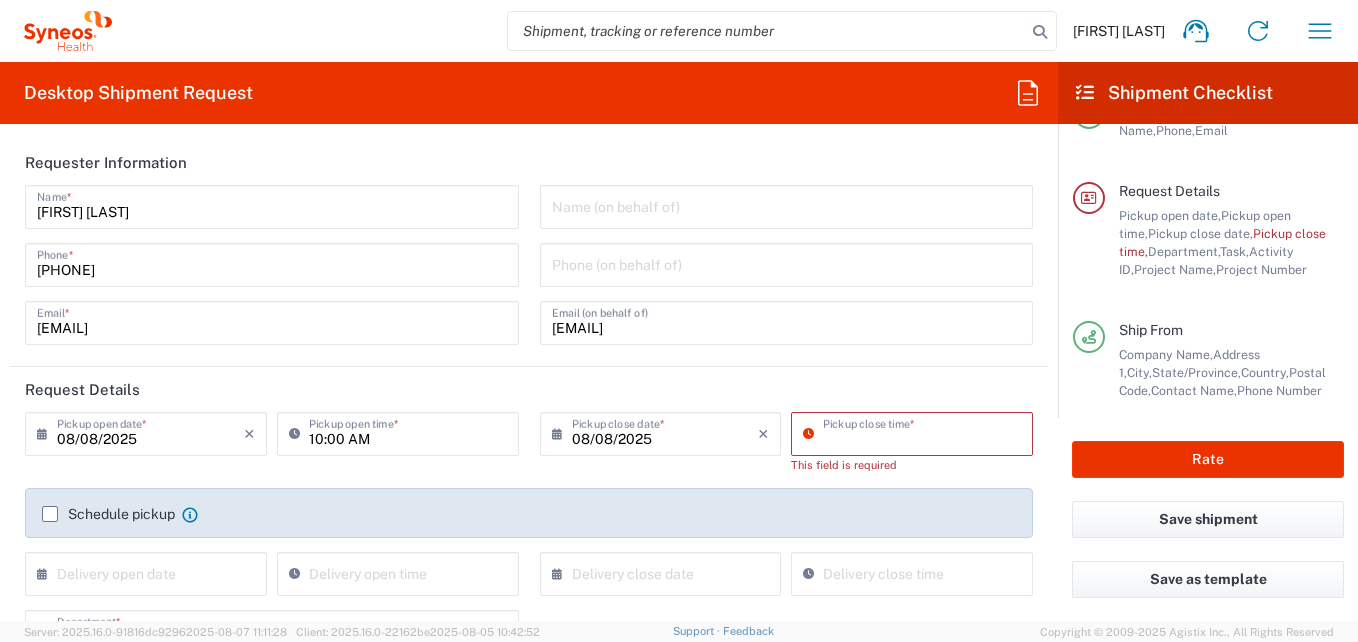 click on "Schedule pickup  When scheduling a pickup please be sure to meet the following criteria:
1. Pickup window should start at least 2 hours after current time.
2.Pickup window needs to be at least 2 hours.
3.Pickup close time should not exceed business hours." 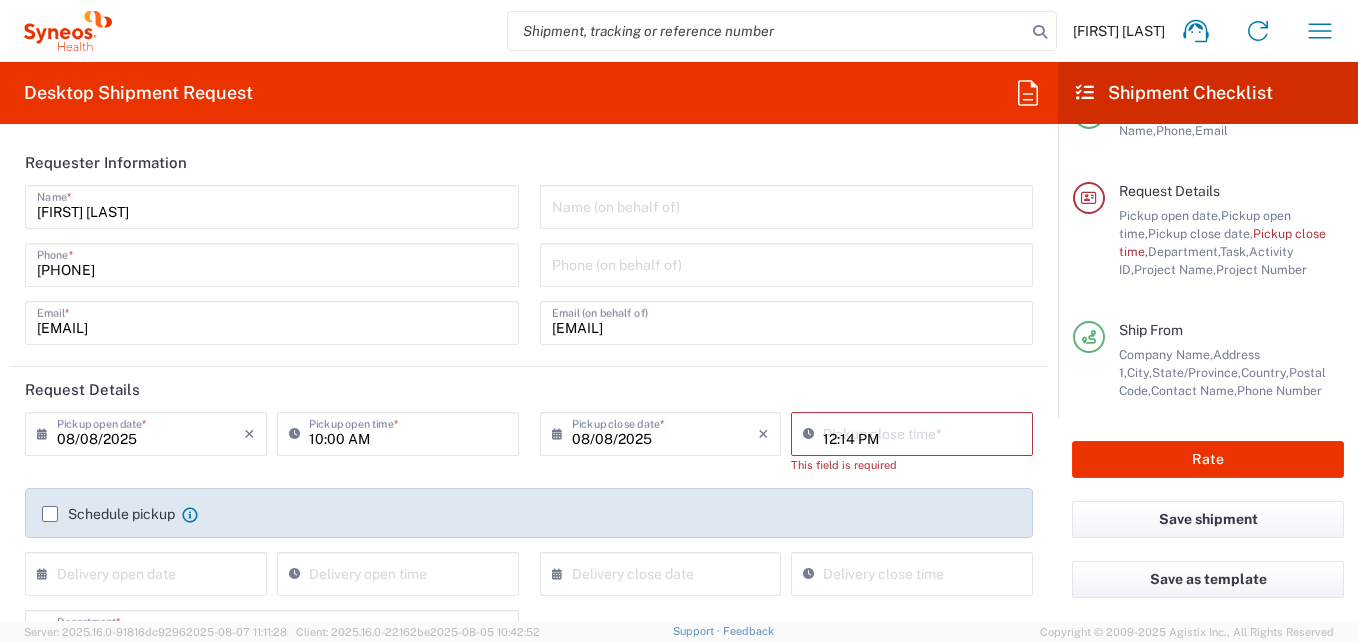 click on "12:14 PM" at bounding box center [922, 432] 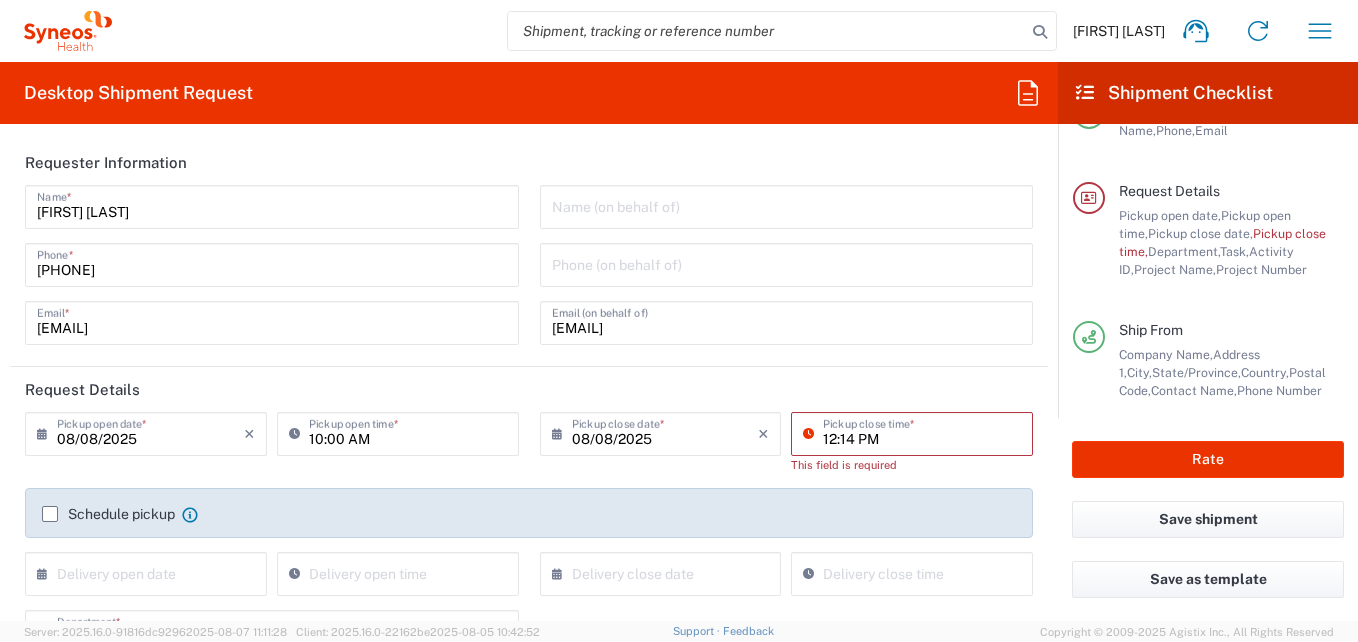 click on "08/08/2025 ×  Pickup open date  * Cancel Apply 10:00 AM  Pickup open time  * 08/08/2025 ×  Pickup close date  * Cancel Apply 12:14 PM  Pickup close time  * This field is required  Schedule pickup  When scheduling a pickup please be sure to meet the following criteria:
1. Pickup window should start at least 2 hours after current time.
2.Pickup window needs to be at least 2 hours.
3.Pickup close time should not exceed business hours.
×  Delivery open date  Cancel Apply  Delivery open time  ×  Delivery close date  Cancel Apply  Delivery close time" 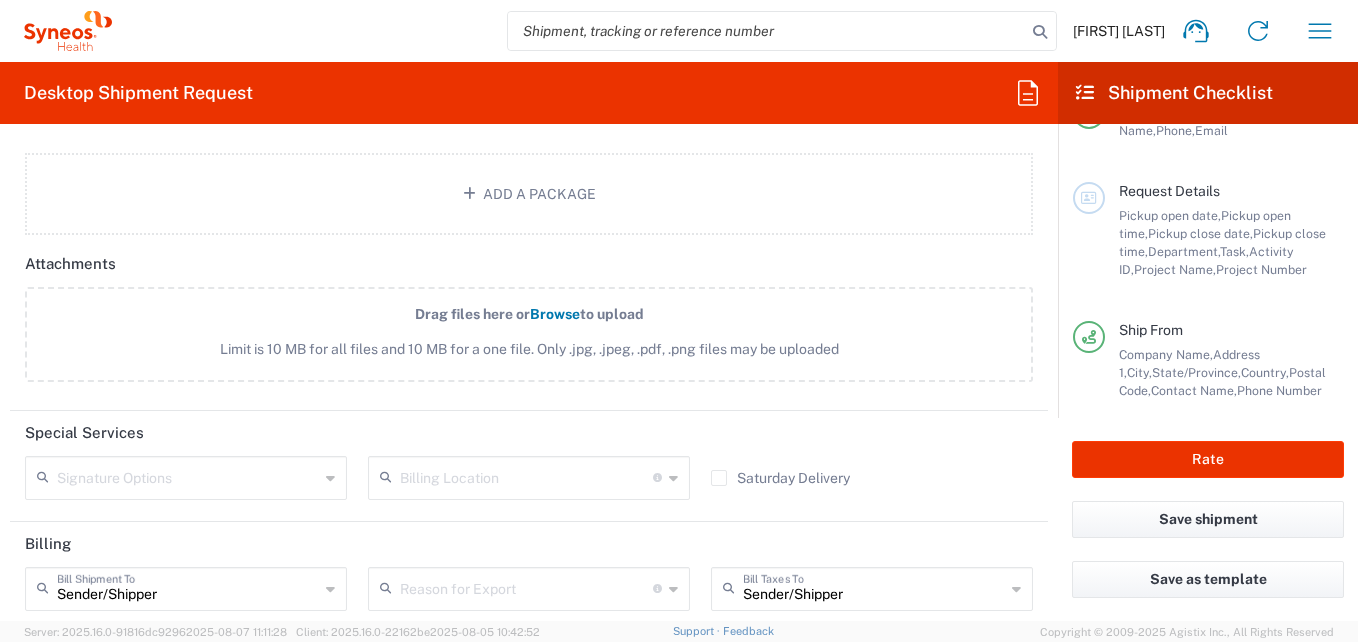 scroll, scrollTop: 2289, scrollLeft: 0, axis: vertical 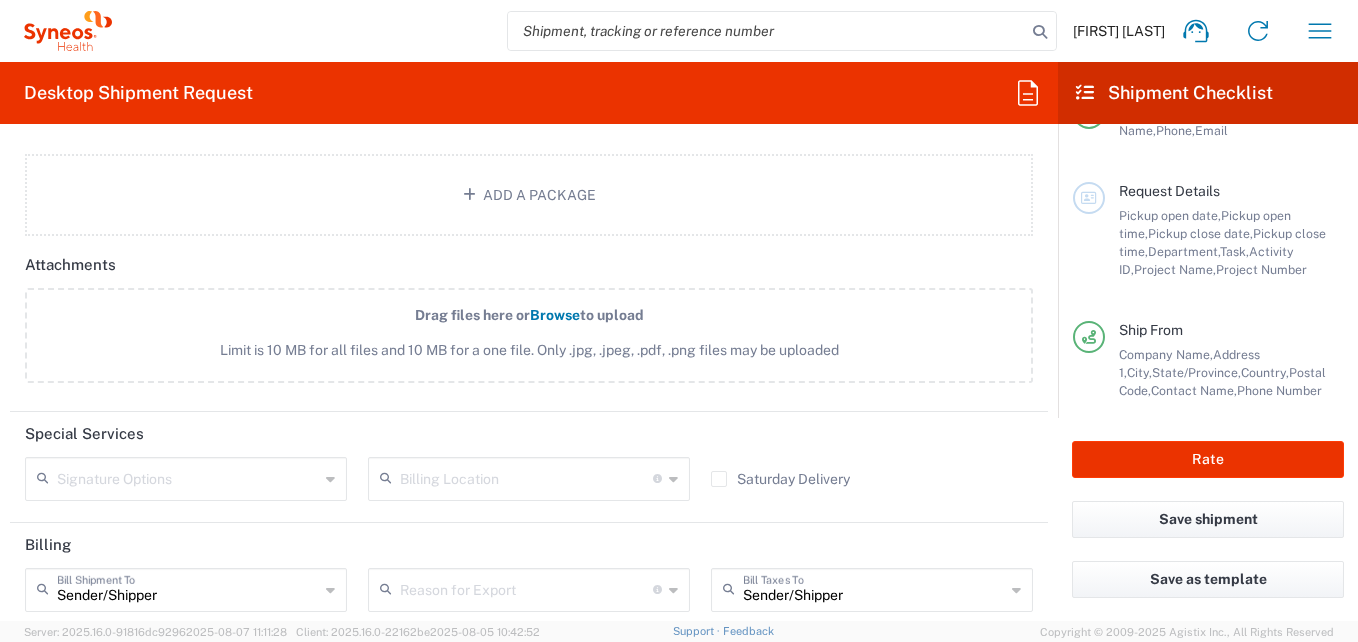click 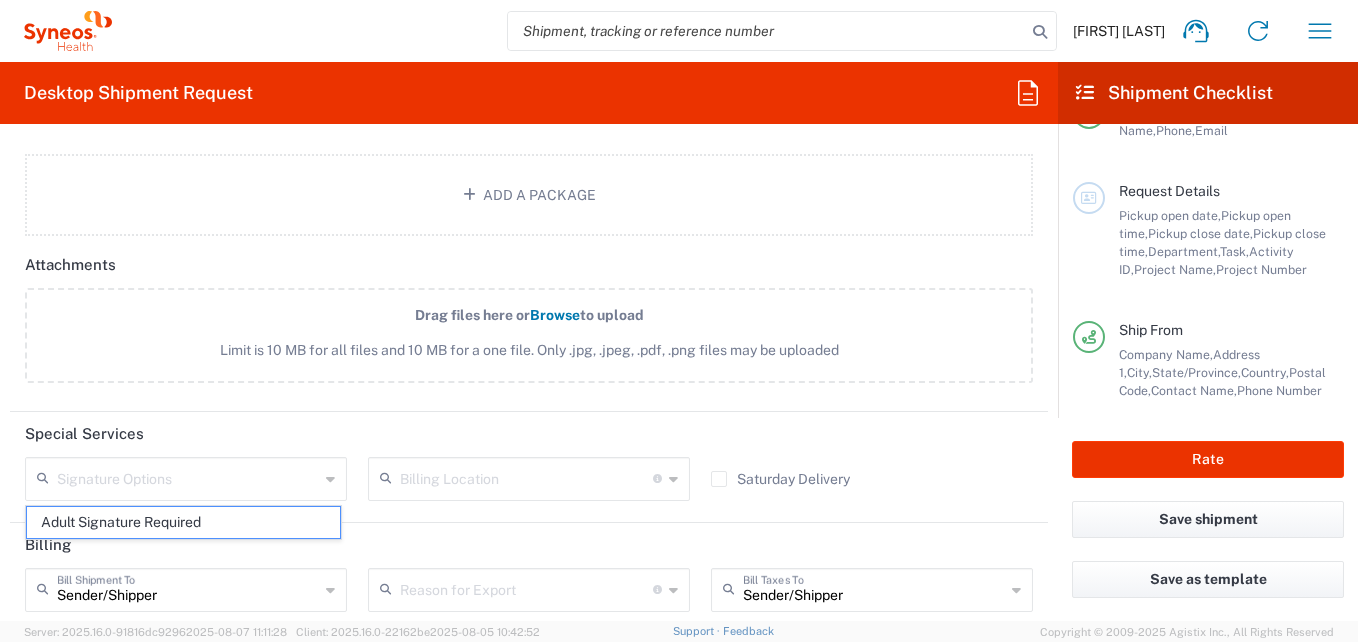 click on "Drag files here or   Browse  to upload Limit is 10 MB for all files and 10 MB for a one file. Only .jpg, .jpeg, .pdf, .png files may be uploaded" 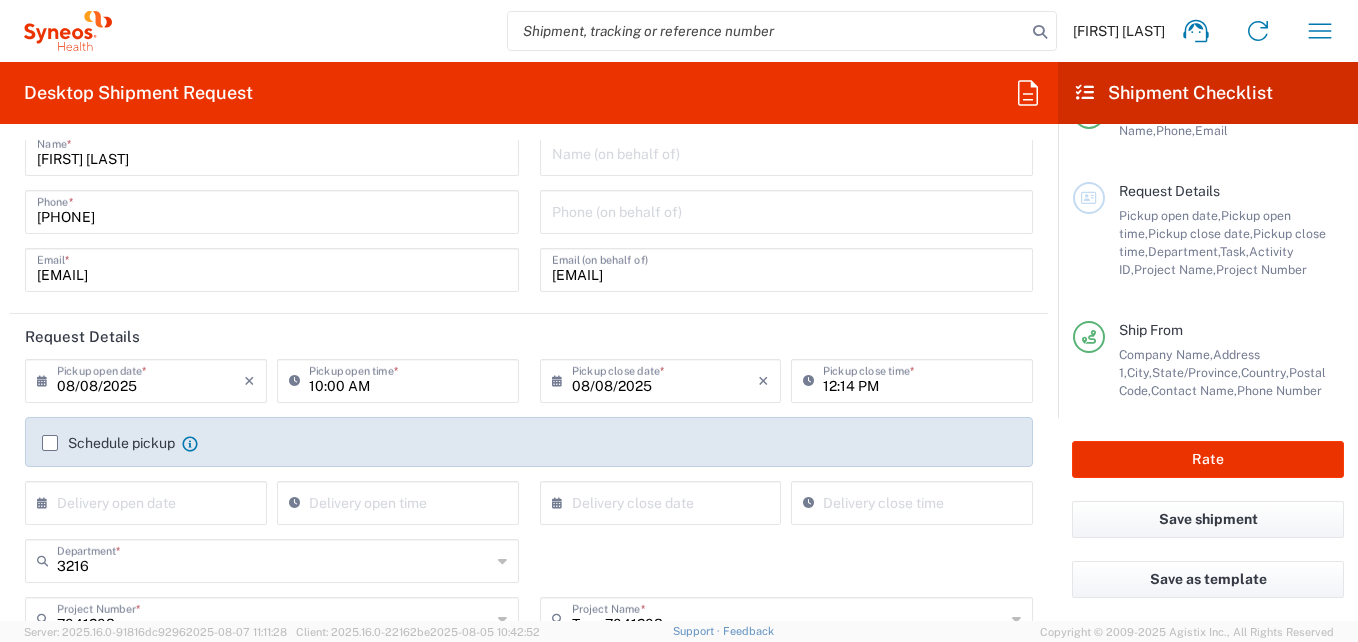 scroll, scrollTop: 0, scrollLeft: 0, axis: both 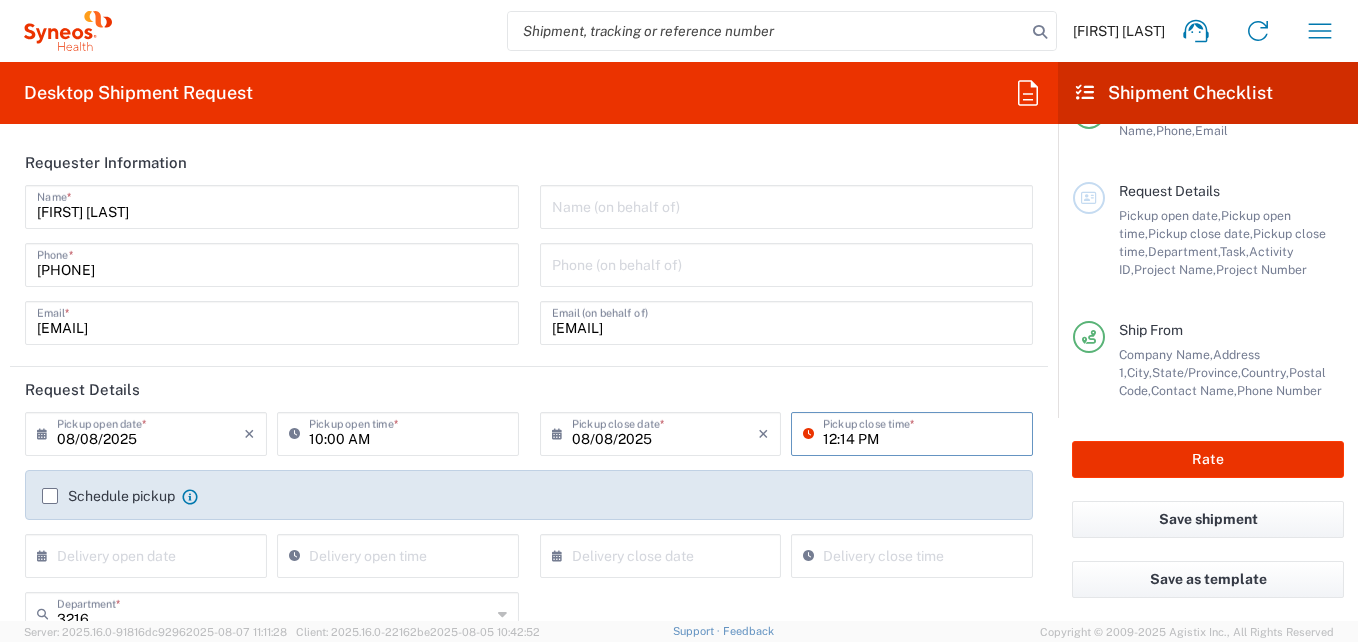 click on "12:14 PM" at bounding box center [922, 432] 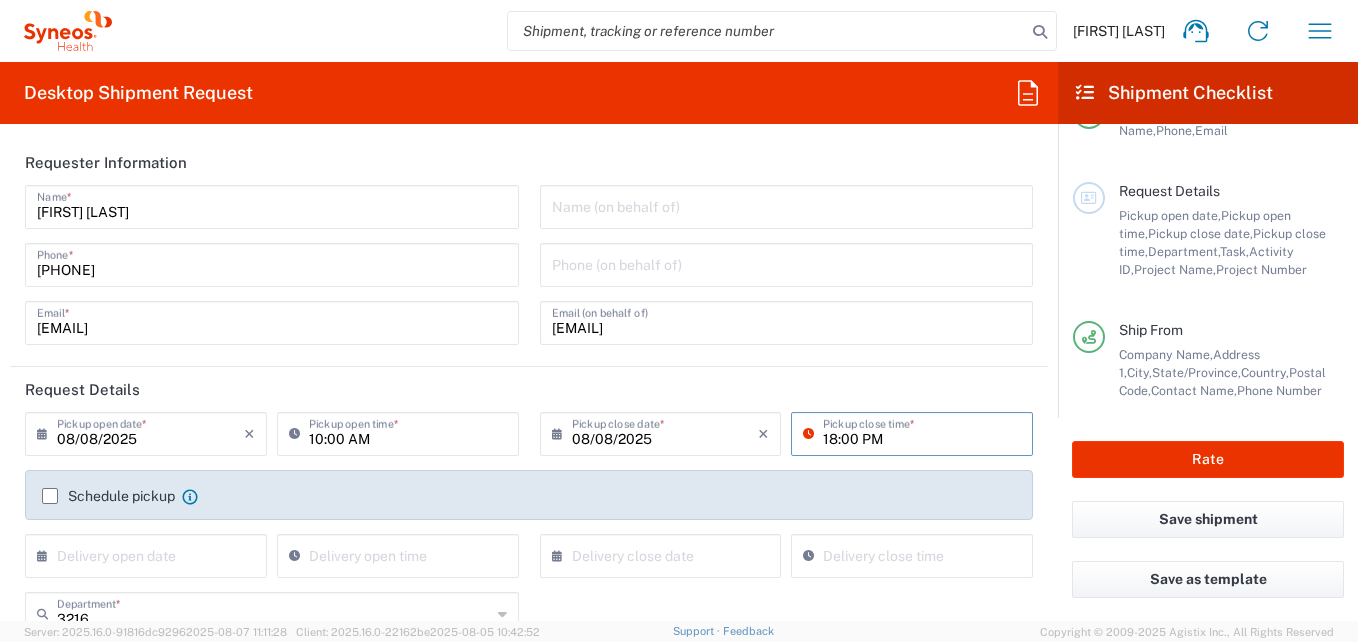 type on "18:00 PM" 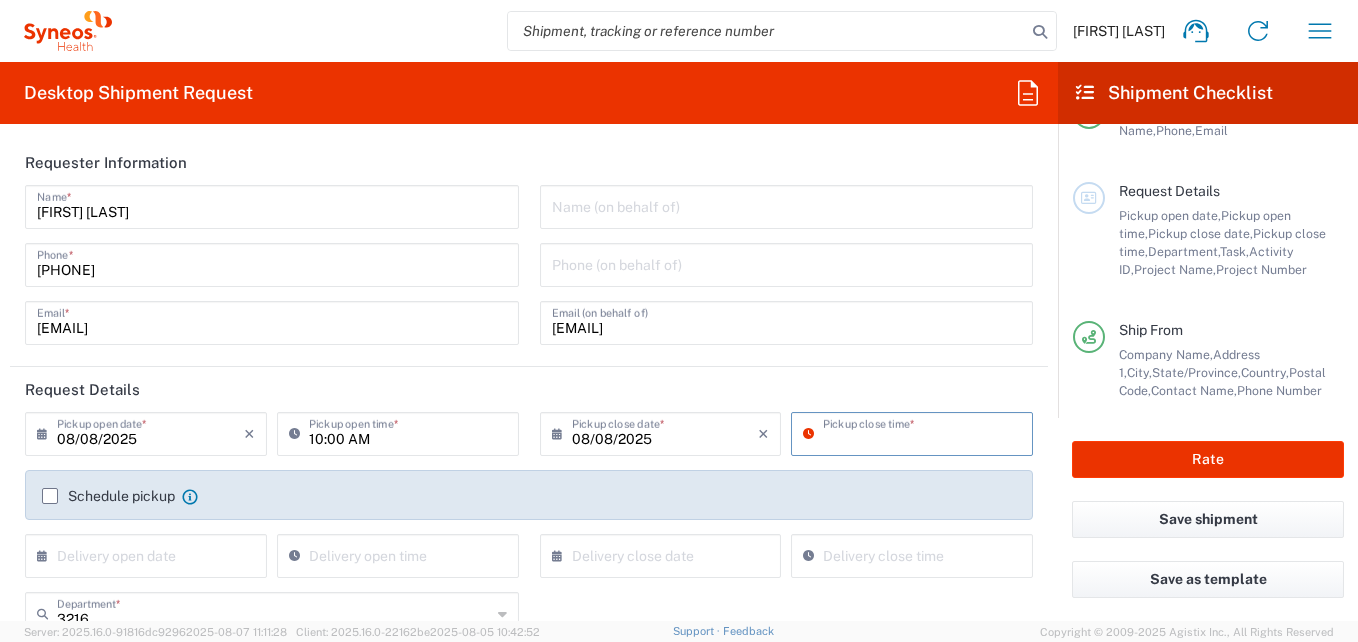 click on "Request Details" 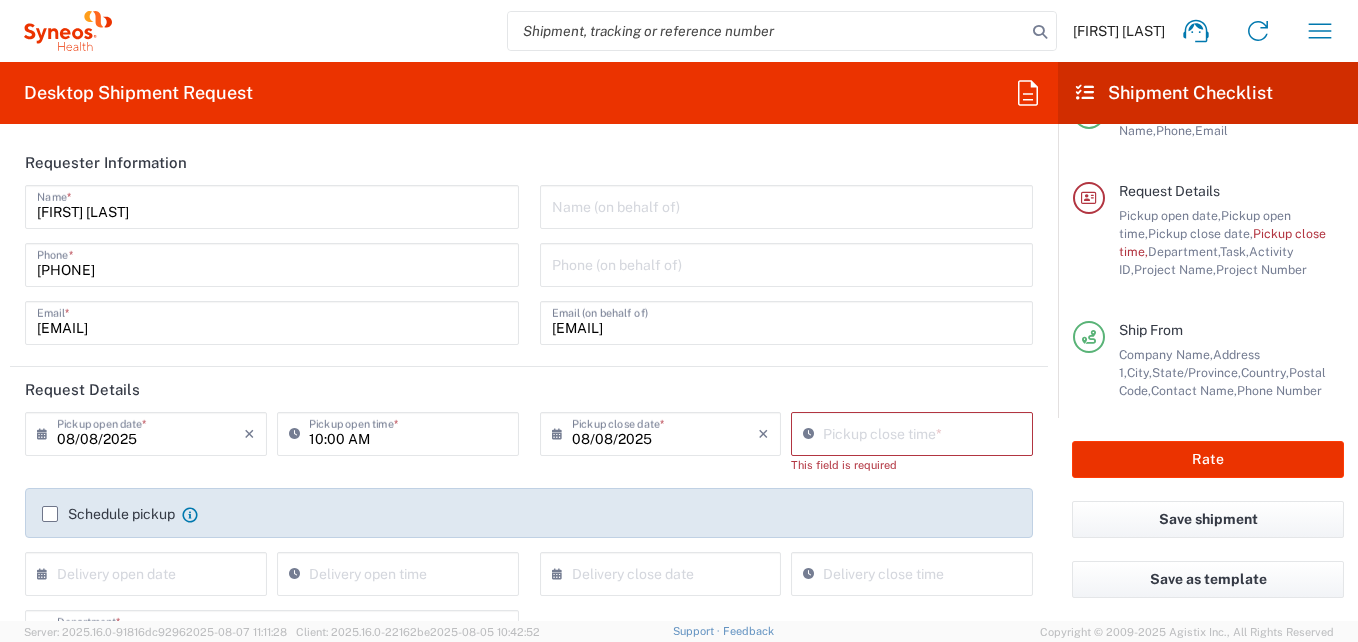 type on "12:15 PM" 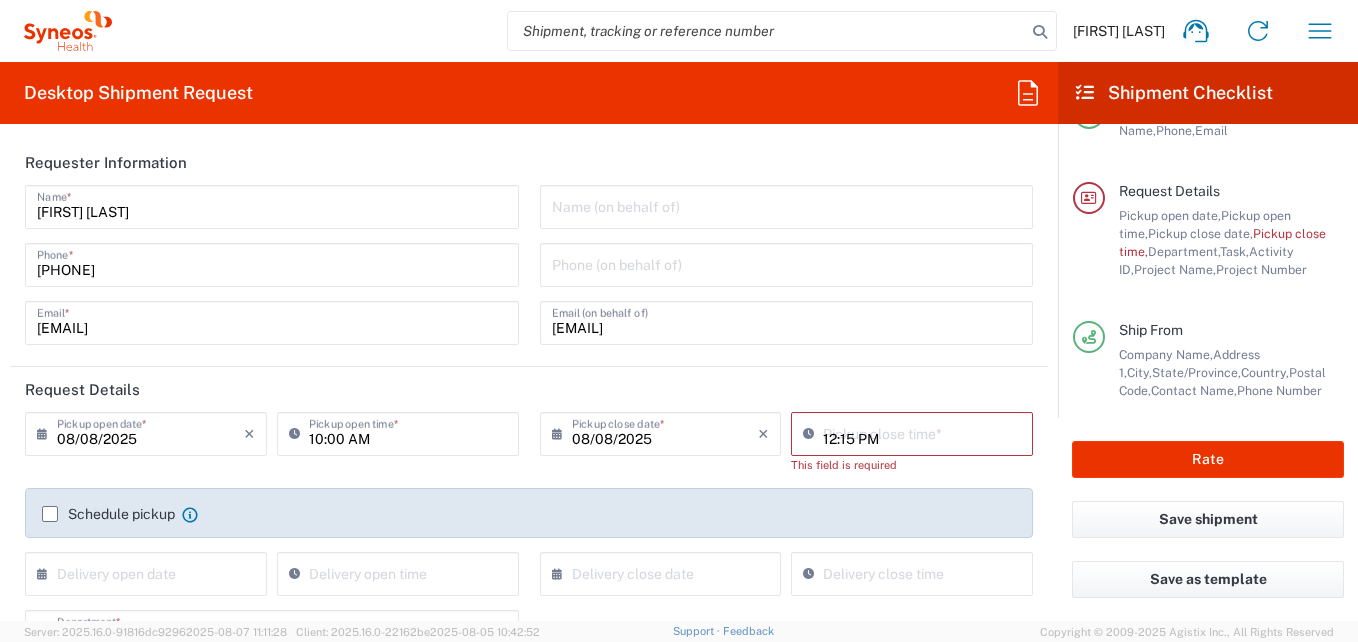 click on "12:15 PM" at bounding box center [922, 432] 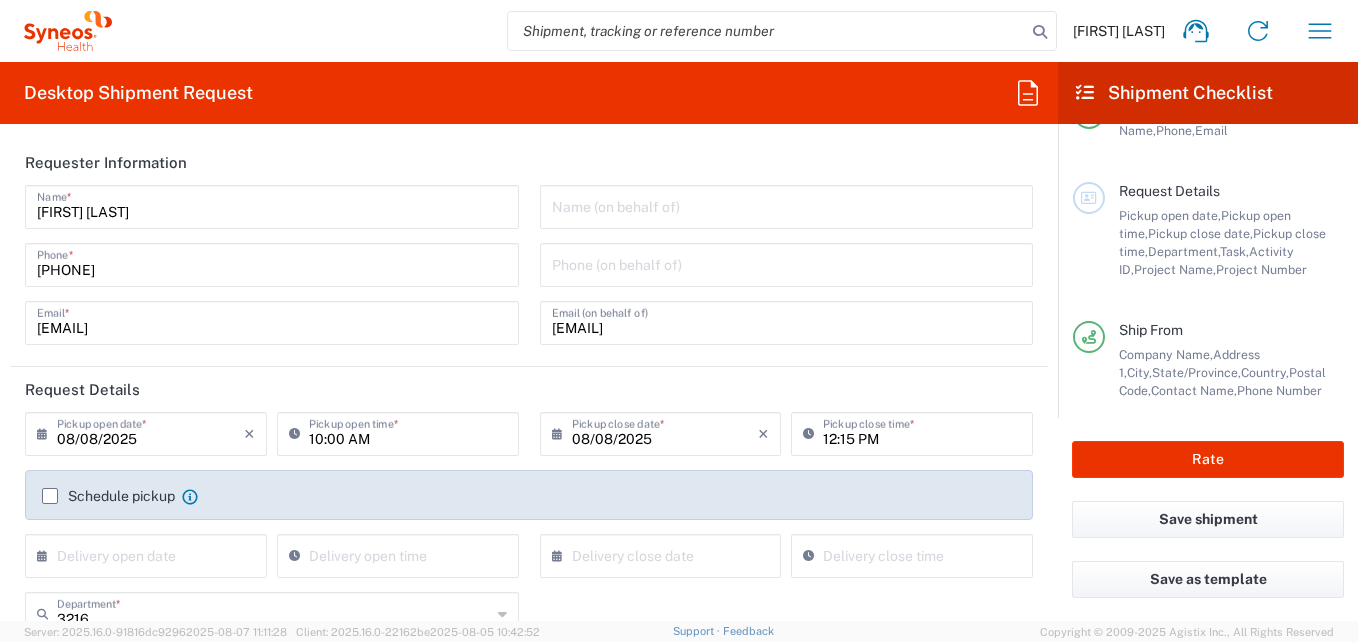click on "08/08/2025 ×  Pickup open date  * Cancel Apply 10:00 AM  Pickup open time  * 08/08/2025 ×  Pickup close date  * Cancel Apply 12:15 PM  Pickup close time  *  Schedule pickup  When scheduling a pickup please be sure to meet the following criteria:
1. Pickup window should start at least 2 hours after current time.
2.Pickup window needs to be at least 2 hours.
3.Pickup close time should not exceed business hours.
×  Delivery open date  Cancel Apply  Delivery open time  ×  Delivery close date  Cancel Apply  Delivery close time" 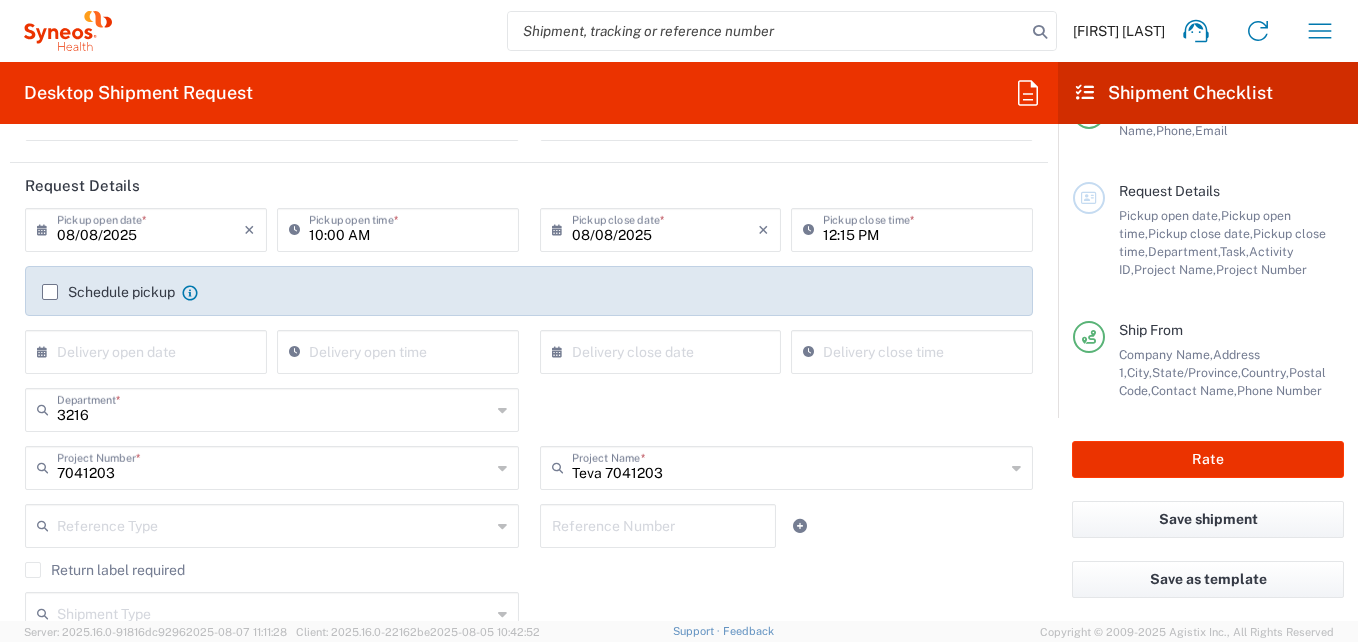 scroll, scrollTop: 300, scrollLeft: 0, axis: vertical 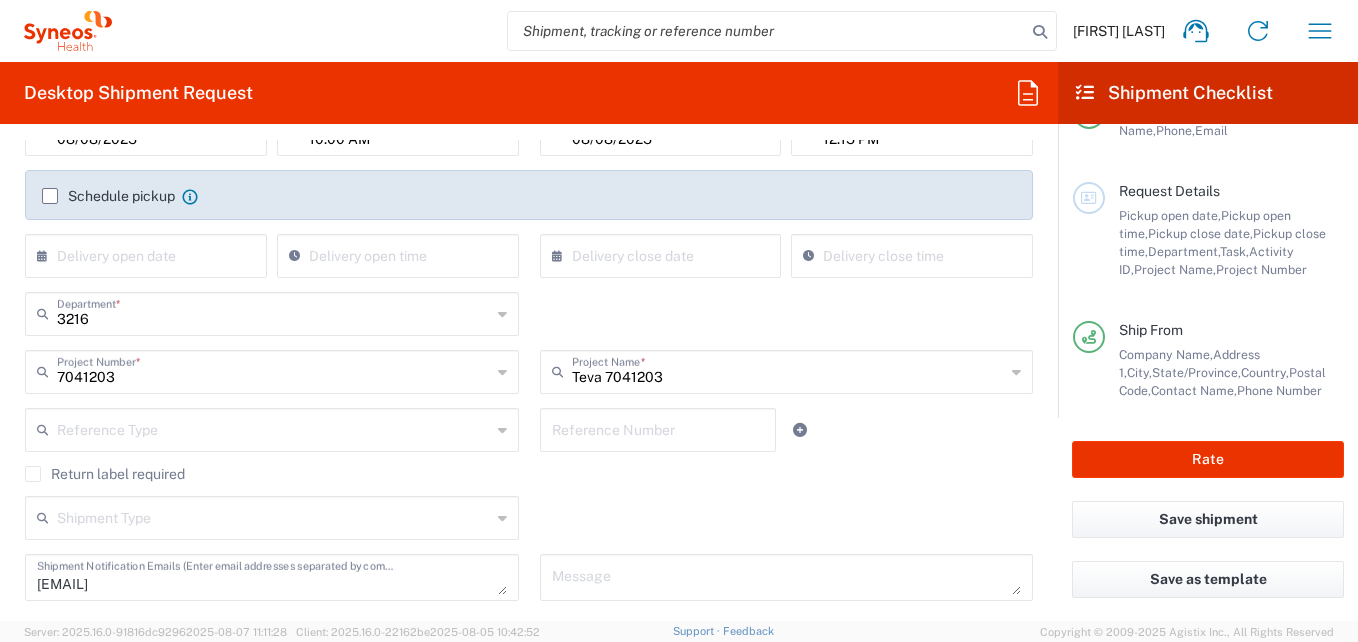 click 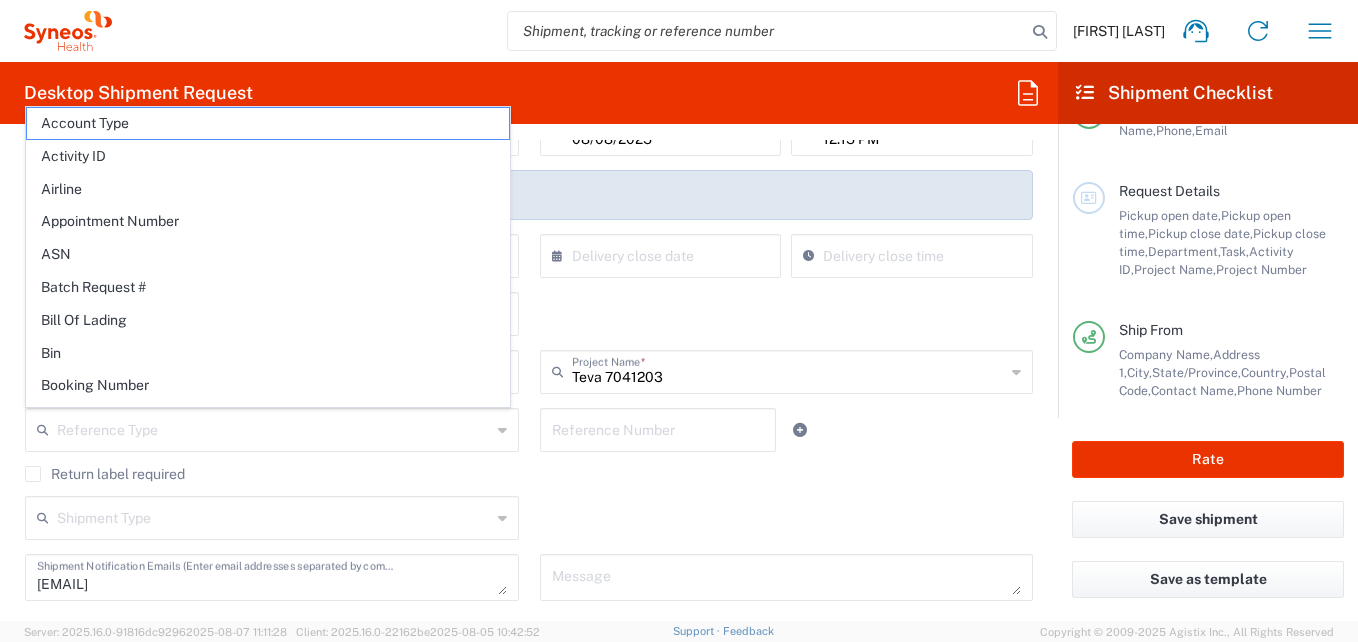 click on "Reference Type  Account Type Activity ID Airline Appointment Number ASN Batch Request # Bill Of Lading Bin Booking Number Booking Request ID Cancel Pickup Location CBP Entry No Claim Container Number Customer Ref Delivery Number Department Document No Expenditure Export Reference Flight Number General GL Code House Airway Bill Internal Requisition Invoice Number ITN No Job Number License Lloyd's Code Lot Number Master Airway Bill Master Tracking Number Material Requisition Order Number Organization Packing Slip Pickup Number Pickup Request PO Line Item No PRO # Problem File Number Project Project Number Protocol Number Purchase Order Quote Number Release Number RMA Route Sales Order Seal Number Serial No Shipment Id Number Shipment Line No Study Number Task Tender ID VAT Number Vessel Name VIN Voyage Number Waybill Number Work Order  Reference Number" 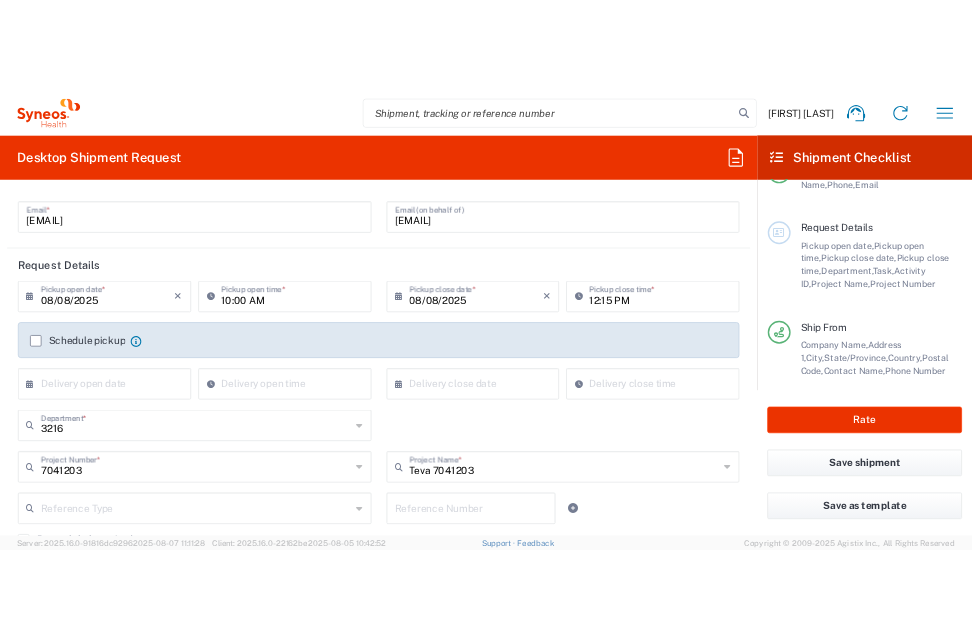 scroll, scrollTop: 200, scrollLeft: 0, axis: vertical 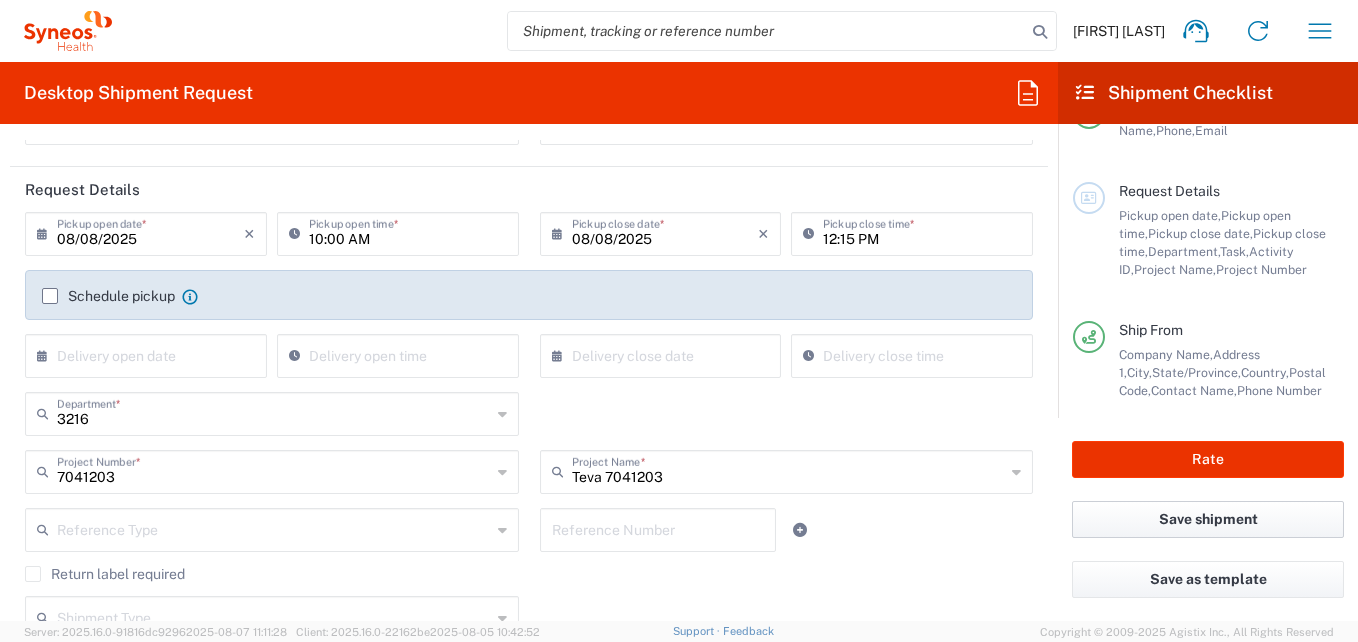 click on "Save shipment" 